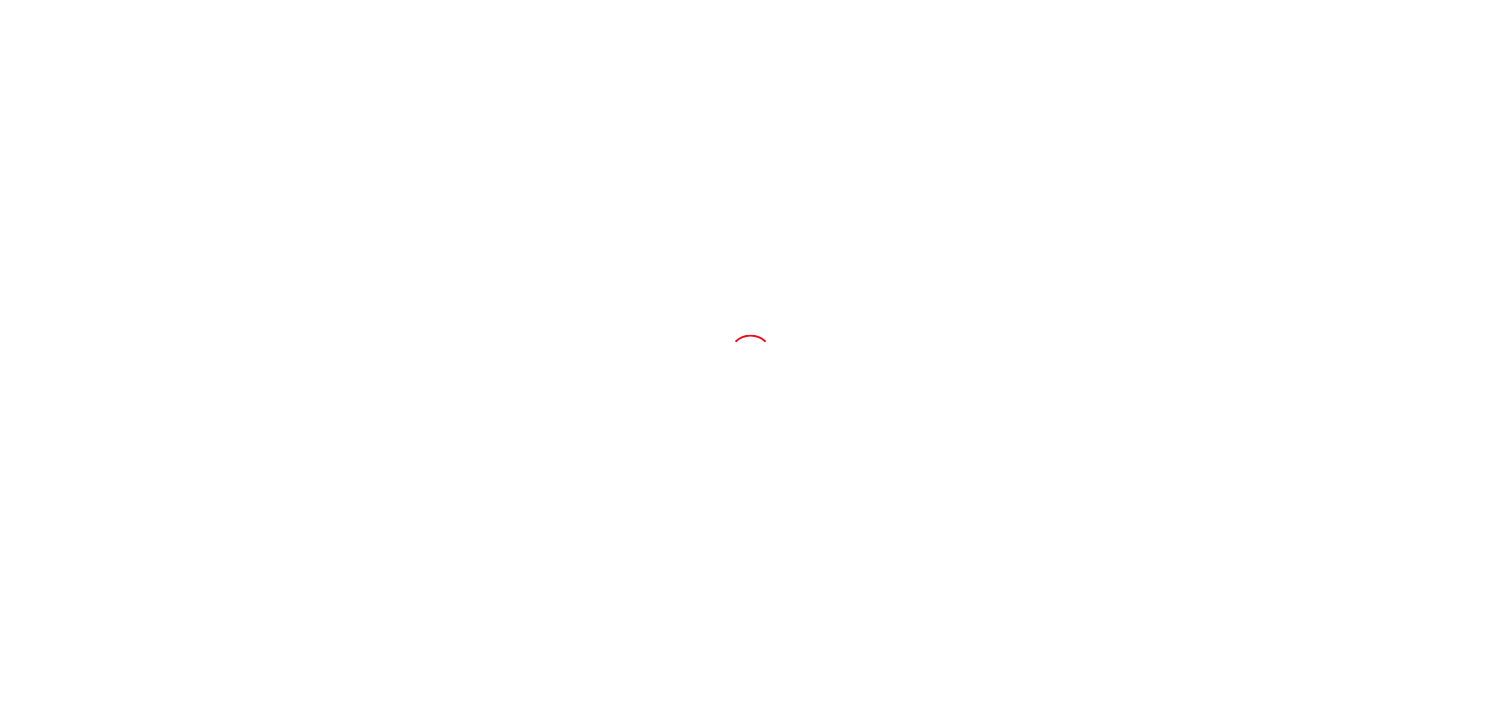 scroll, scrollTop: 0, scrollLeft: 0, axis: both 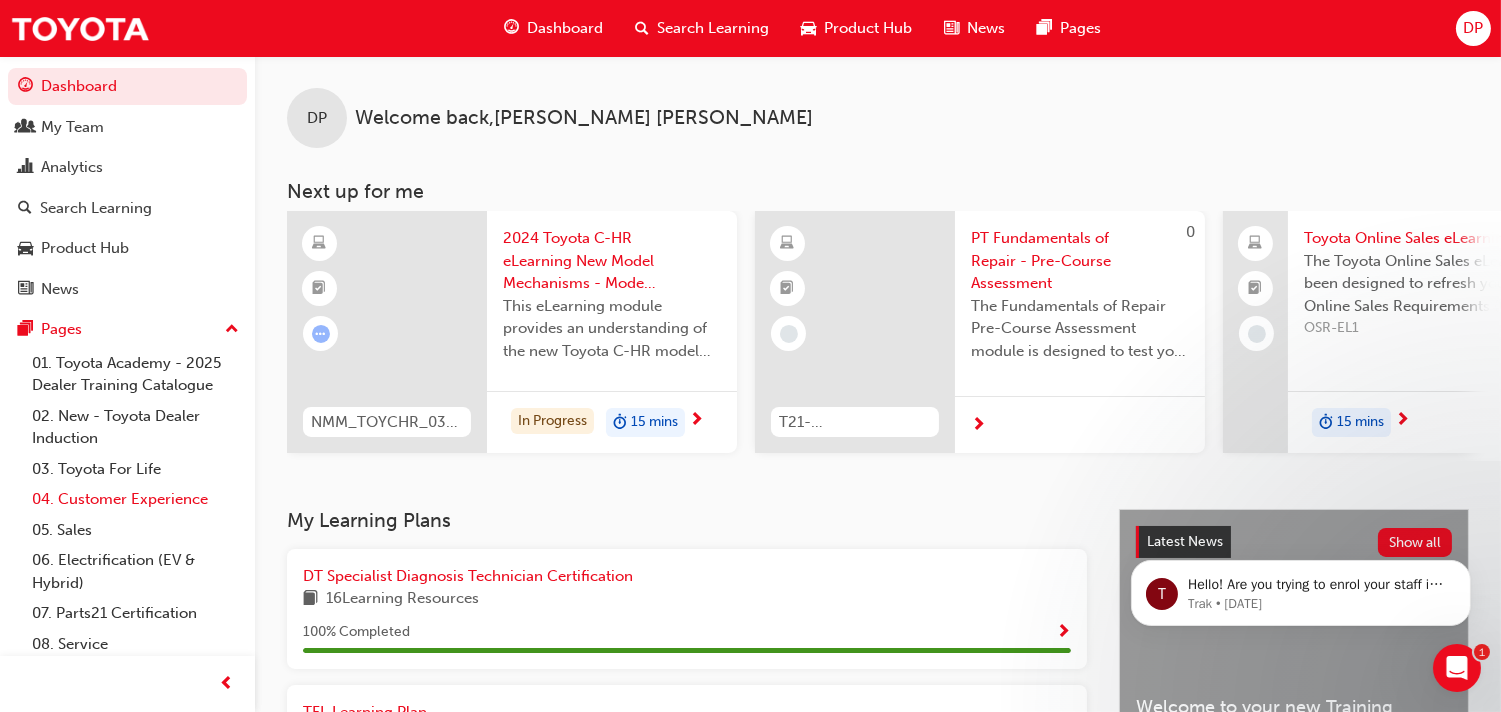 click on "04. Customer Experience" at bounding box center (135, 499) 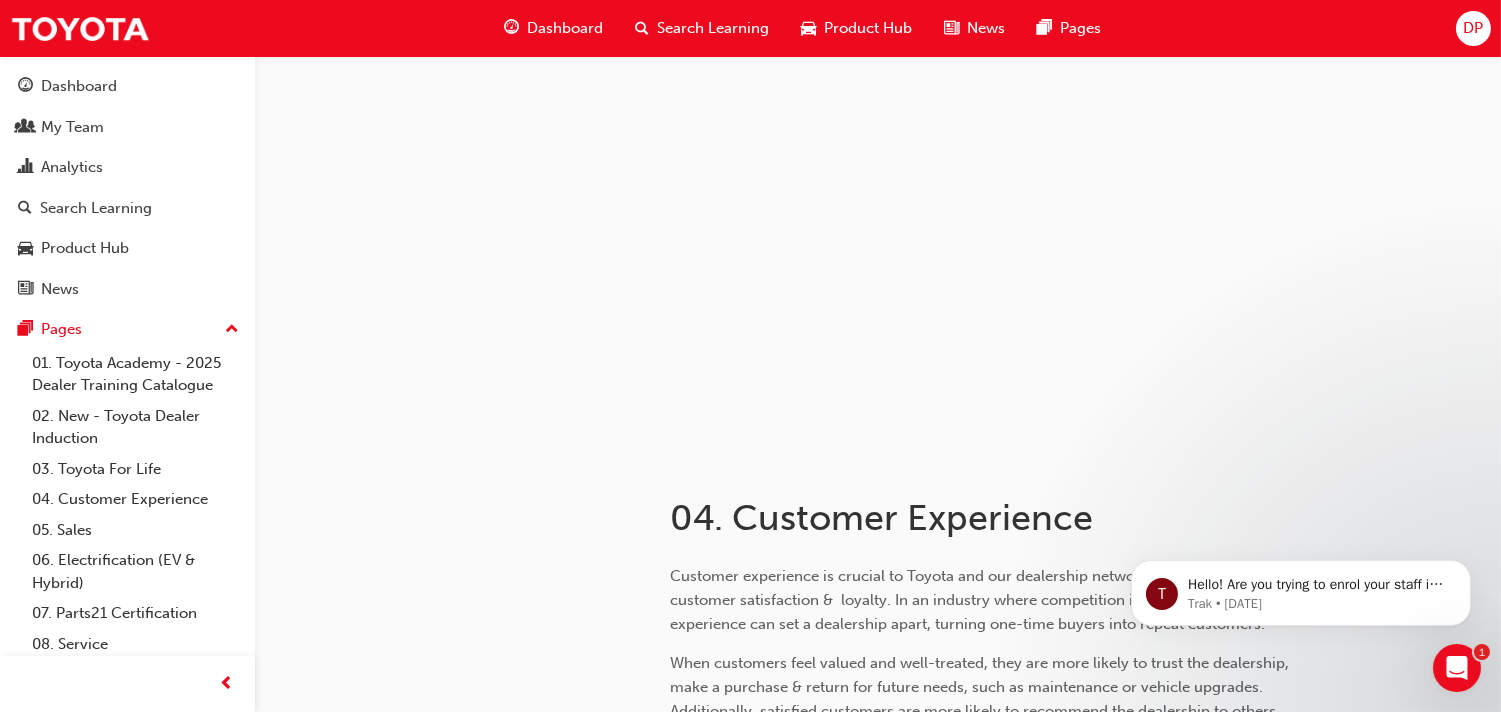 scroll, scrollTop: 622, scrollLeft: 0, axis: vertical 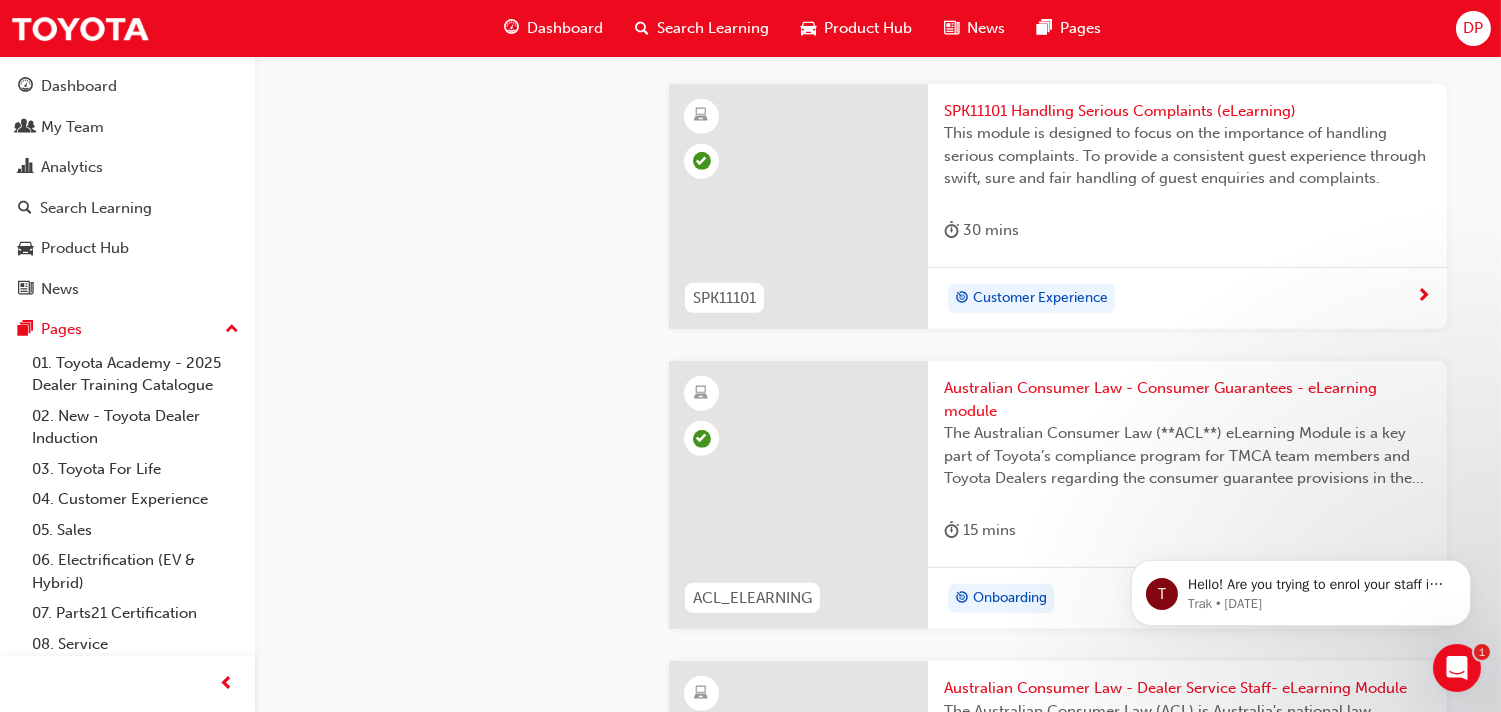 click at bounding box center [702, 1594] 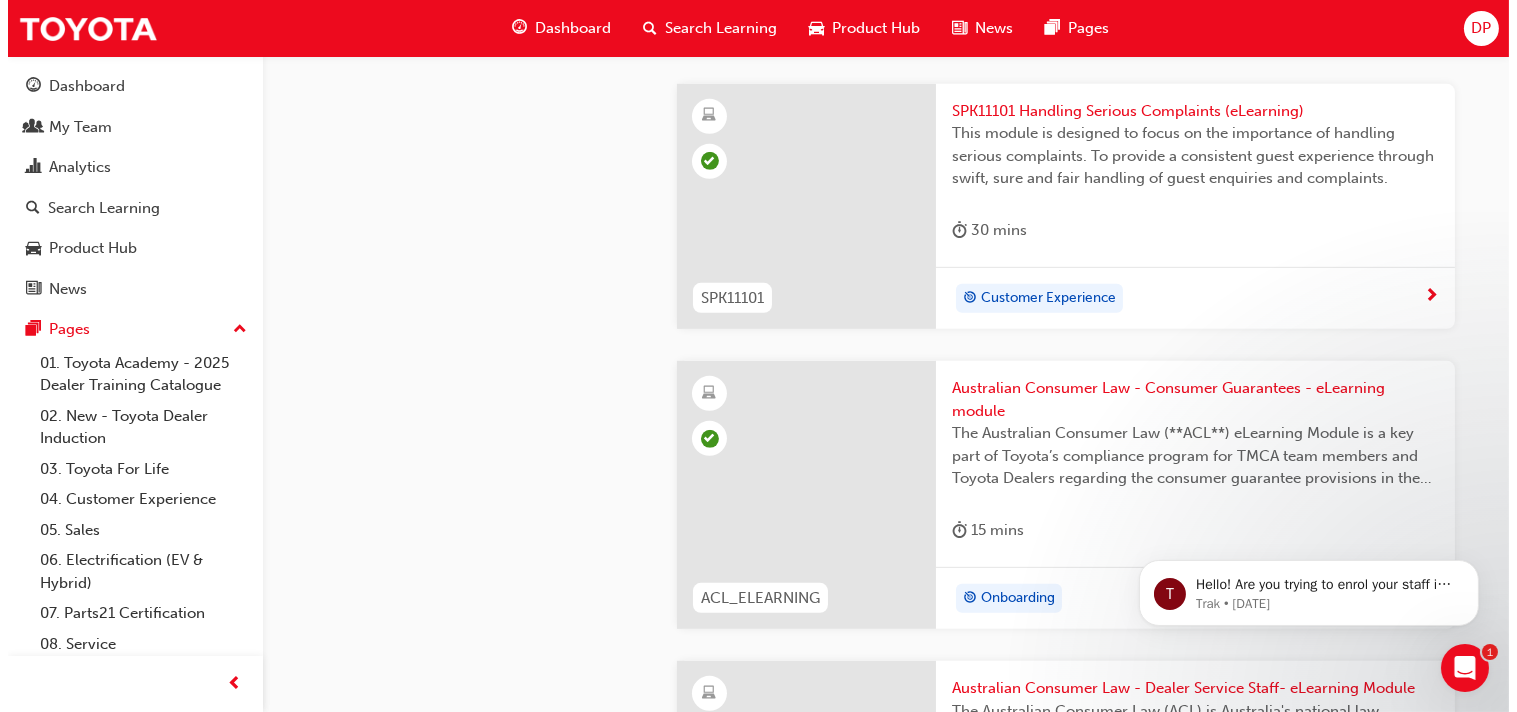 scroll, scrollTop: 0, scrollLeft: 0, axis: both 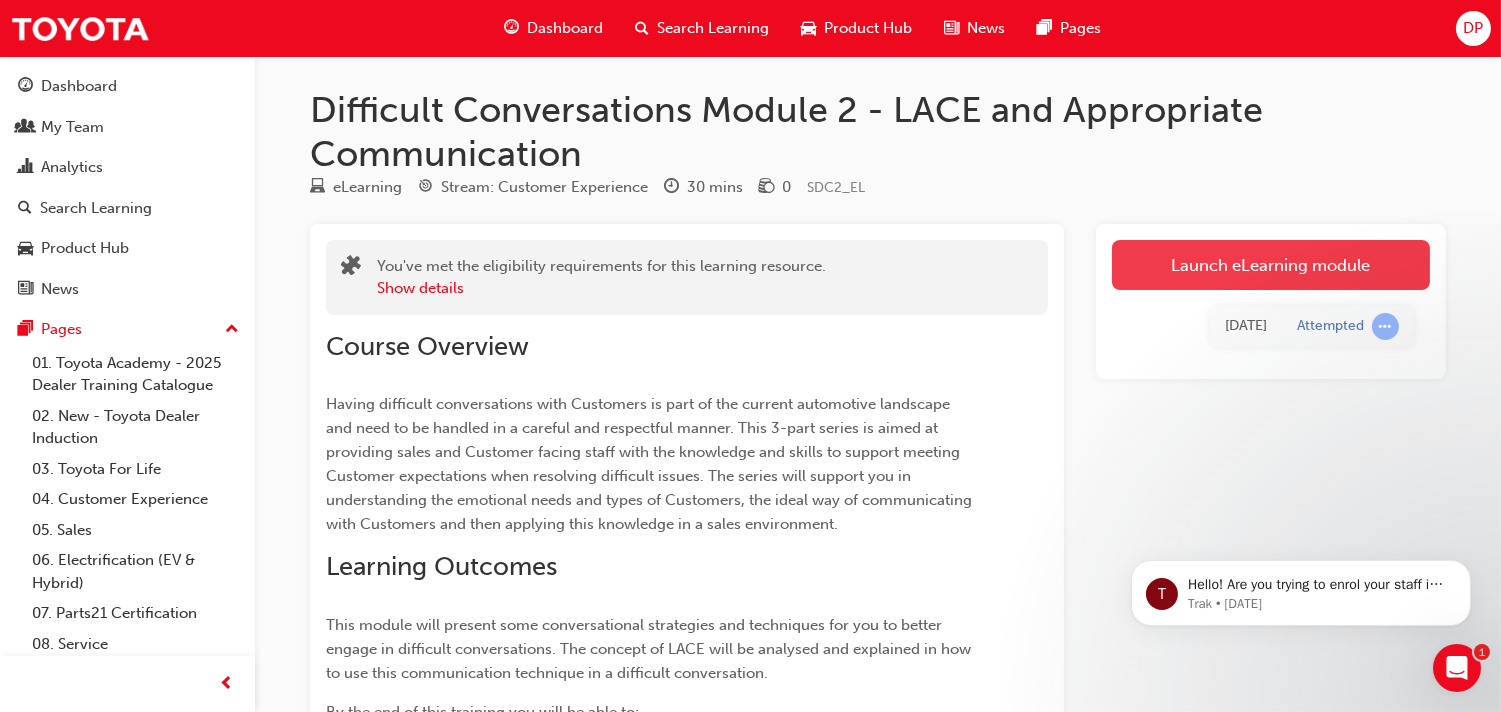 click on "Launch eLearning module" at bounding box center (1271, 265) 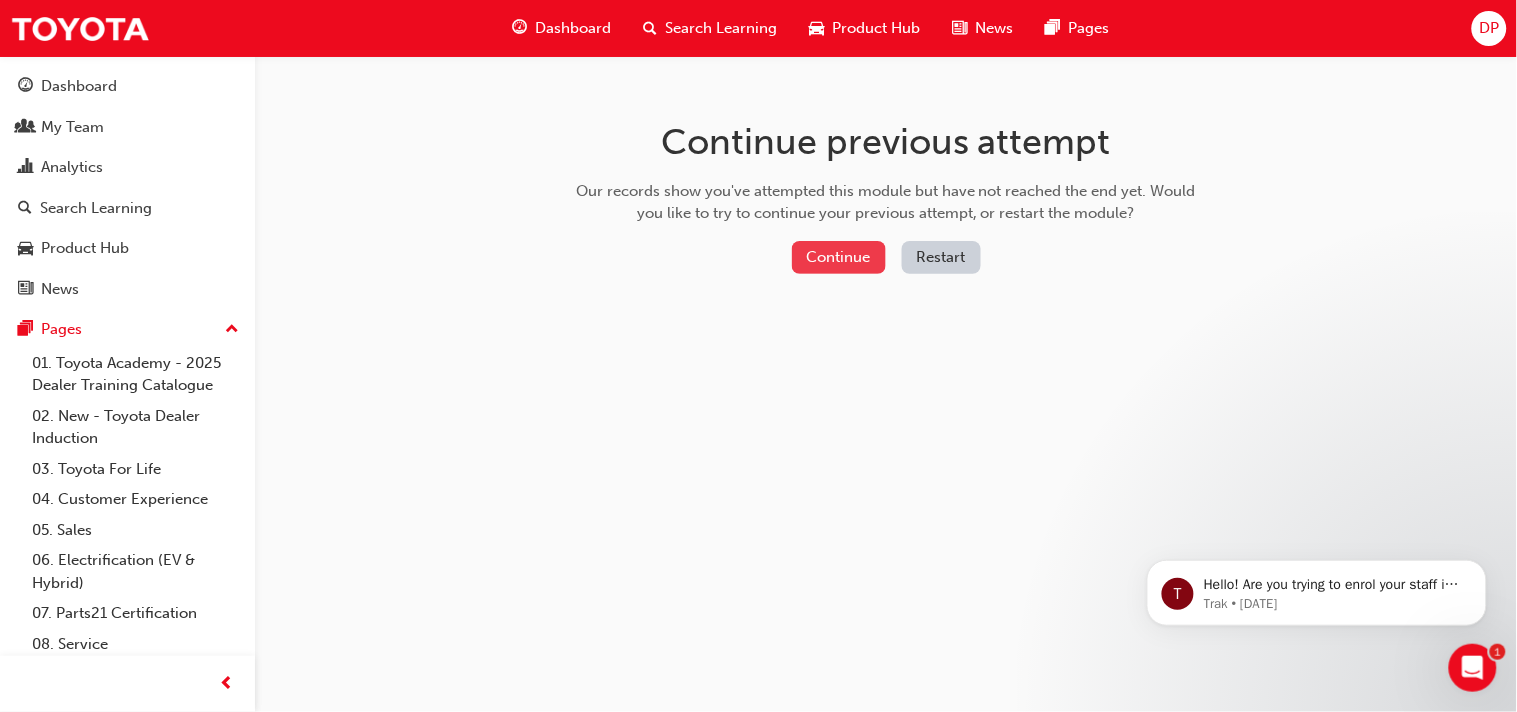 click on "Continue" at bounding box center [839, 257] 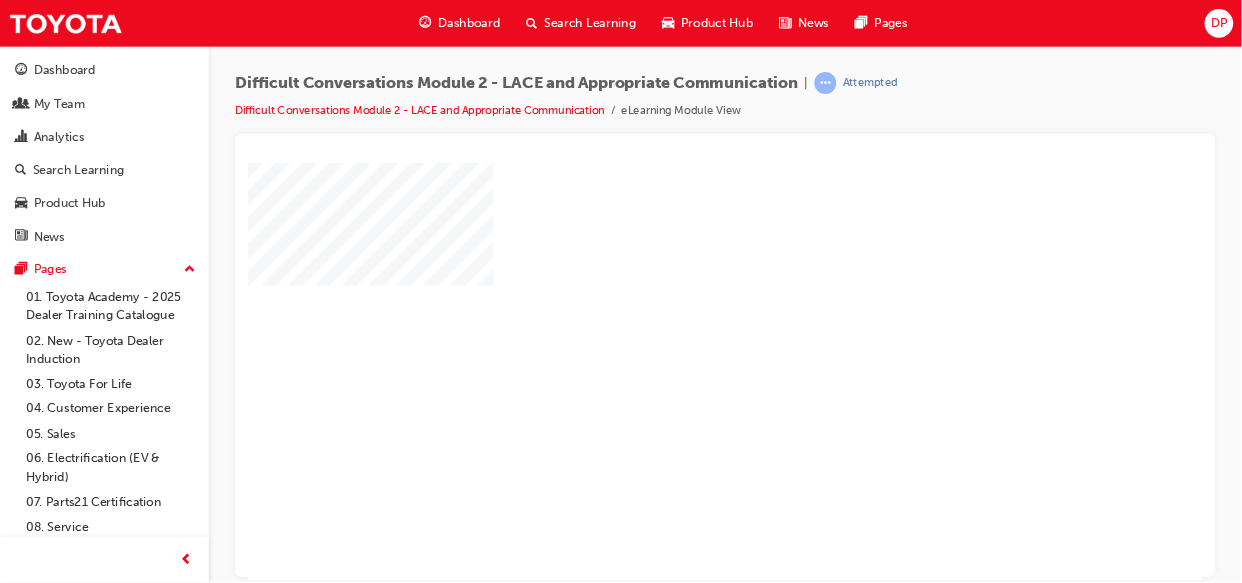scroll, scrollTop: 0, scrollLeft: 0, axis: both 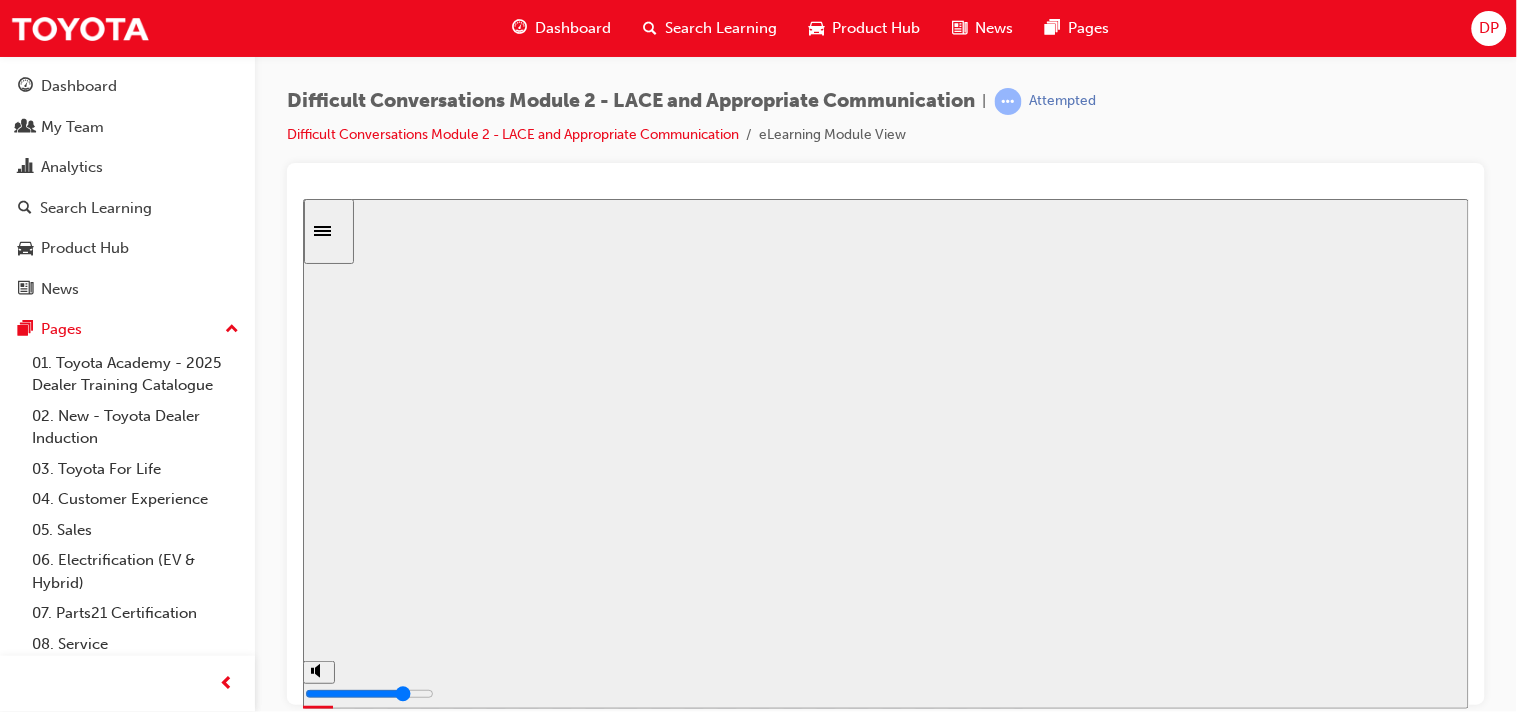 click on "Resume" at bounding box center [340, 790] 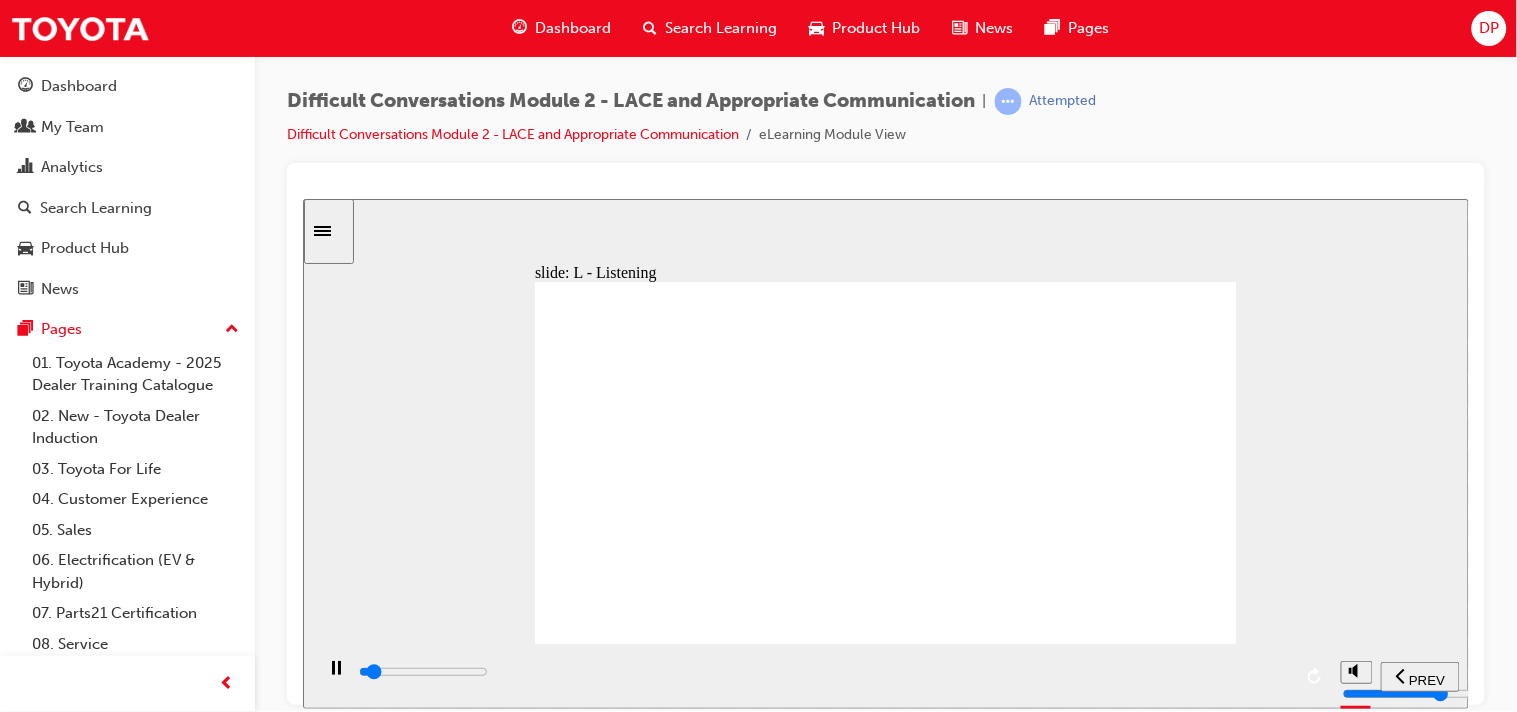click 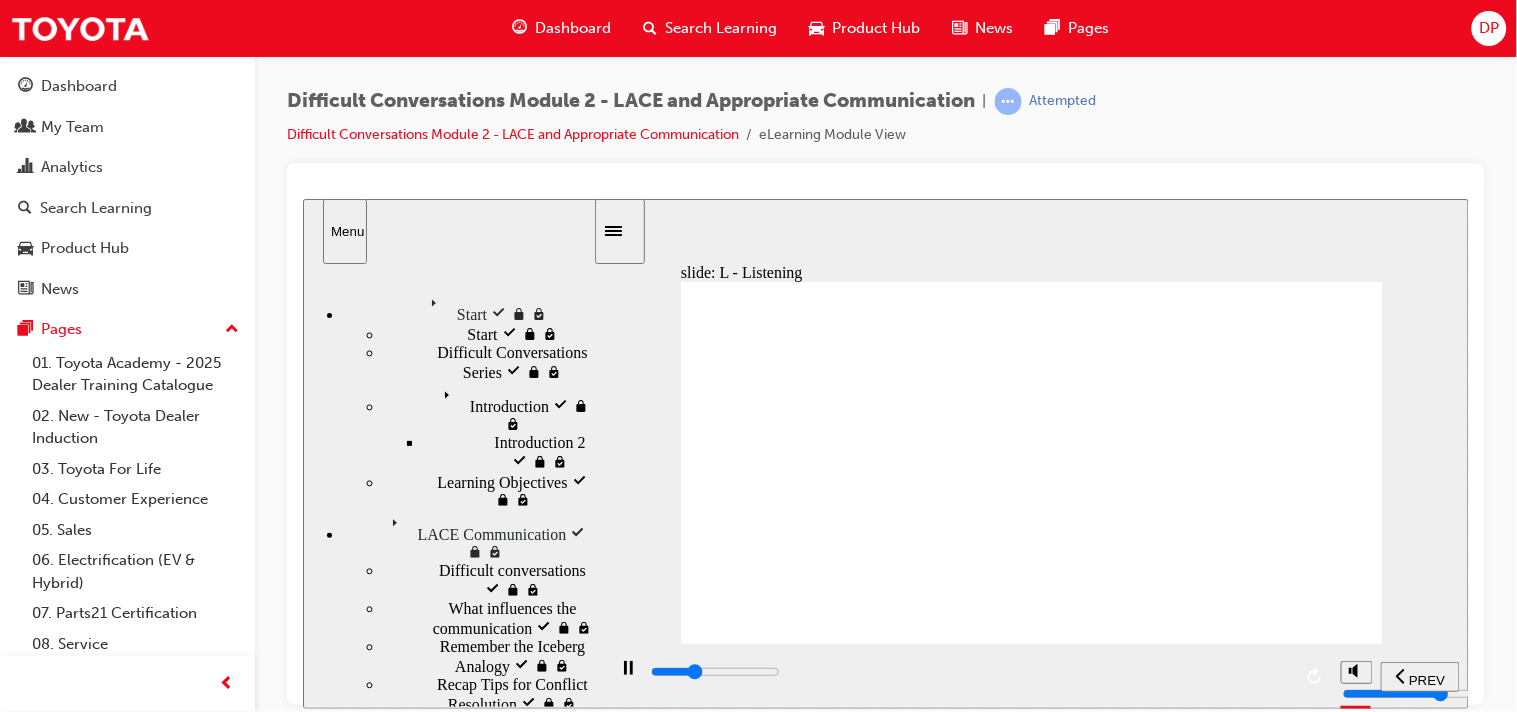 click on "Menu" at bounding box center [448, 230] 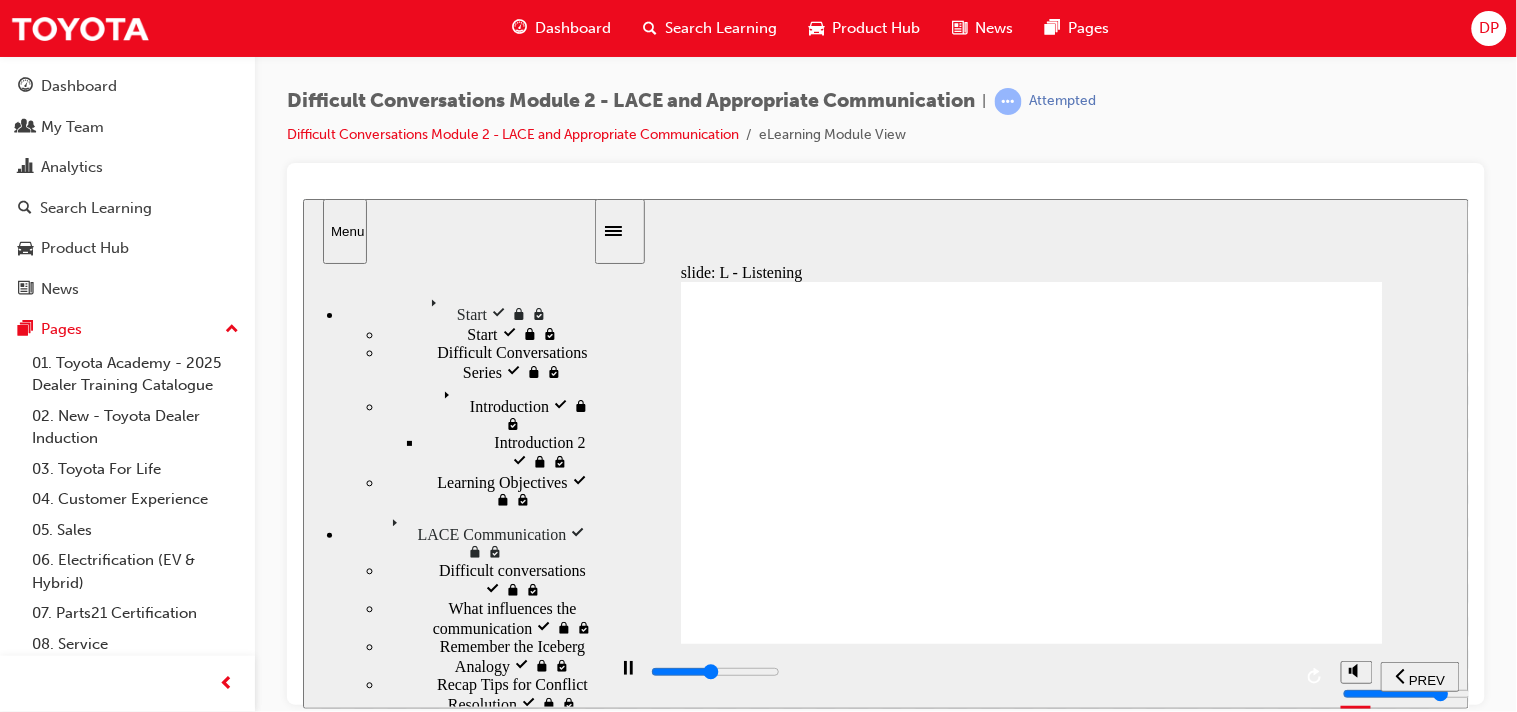 click on "Recap Tips for Conflict Resolution visited
Recap Tips for Conflict Resolution" at bounding box center (487, 694) 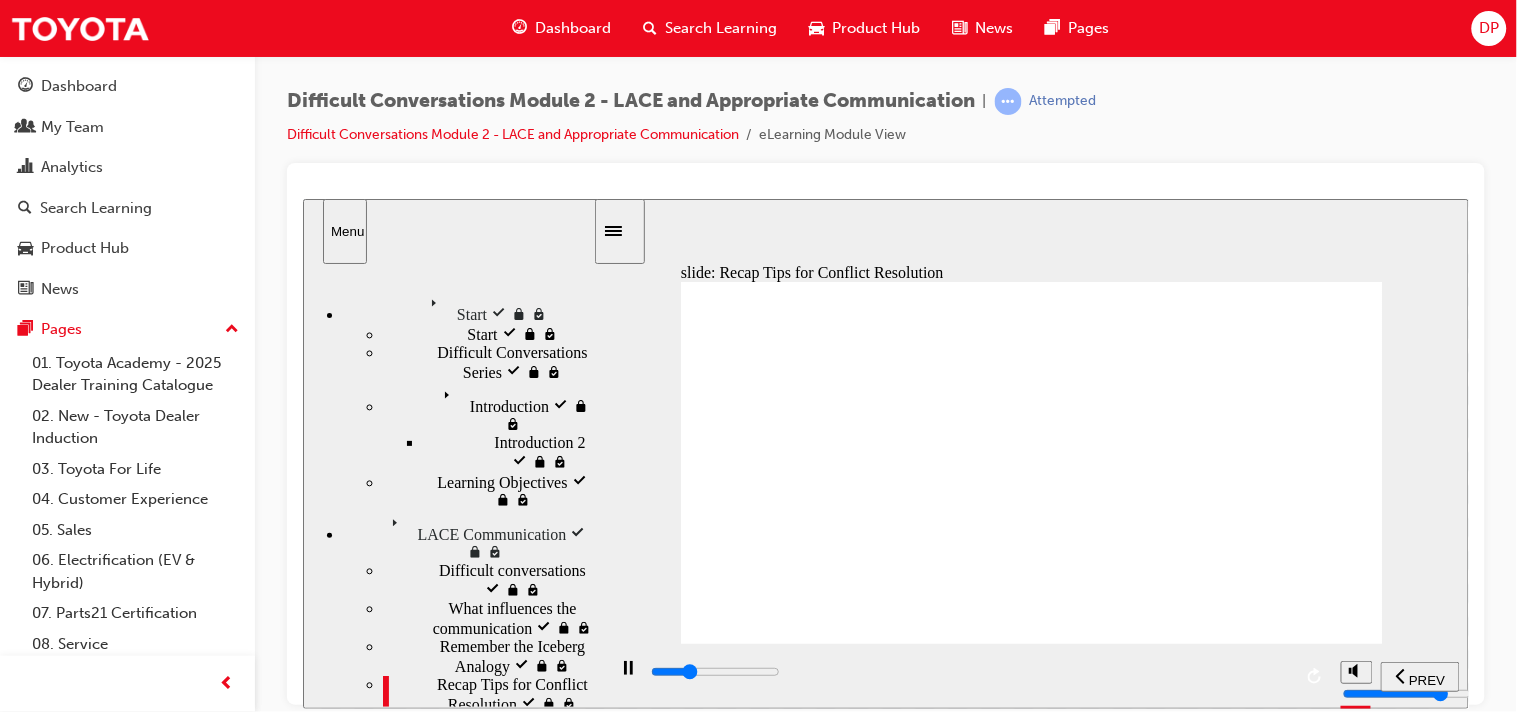 click on "slide: Recap Tips for Conflict Resolution
LACE Communication Recap: Tips for conflict resolution Adapt and respond to the individual Guest Understand the issue that has triggered the Guest Understand the issue that has triggered the Guest Use open-ended questions Do  not  assume Be self-aware Iceberg analogy I remember! I remember! Understand   the issue that  has triggered  the Guest Understand   the issue that  has triggered  the Guest Adapt and   respond to the   individual   Guest Use open-ended   questions Do  not   assume Be sel-aware Recap: Tips or conict resolution LACE Communication Iceberg analogy Back to top
PREV NEXT
SUBMIT" at bounding box center (885, 453) 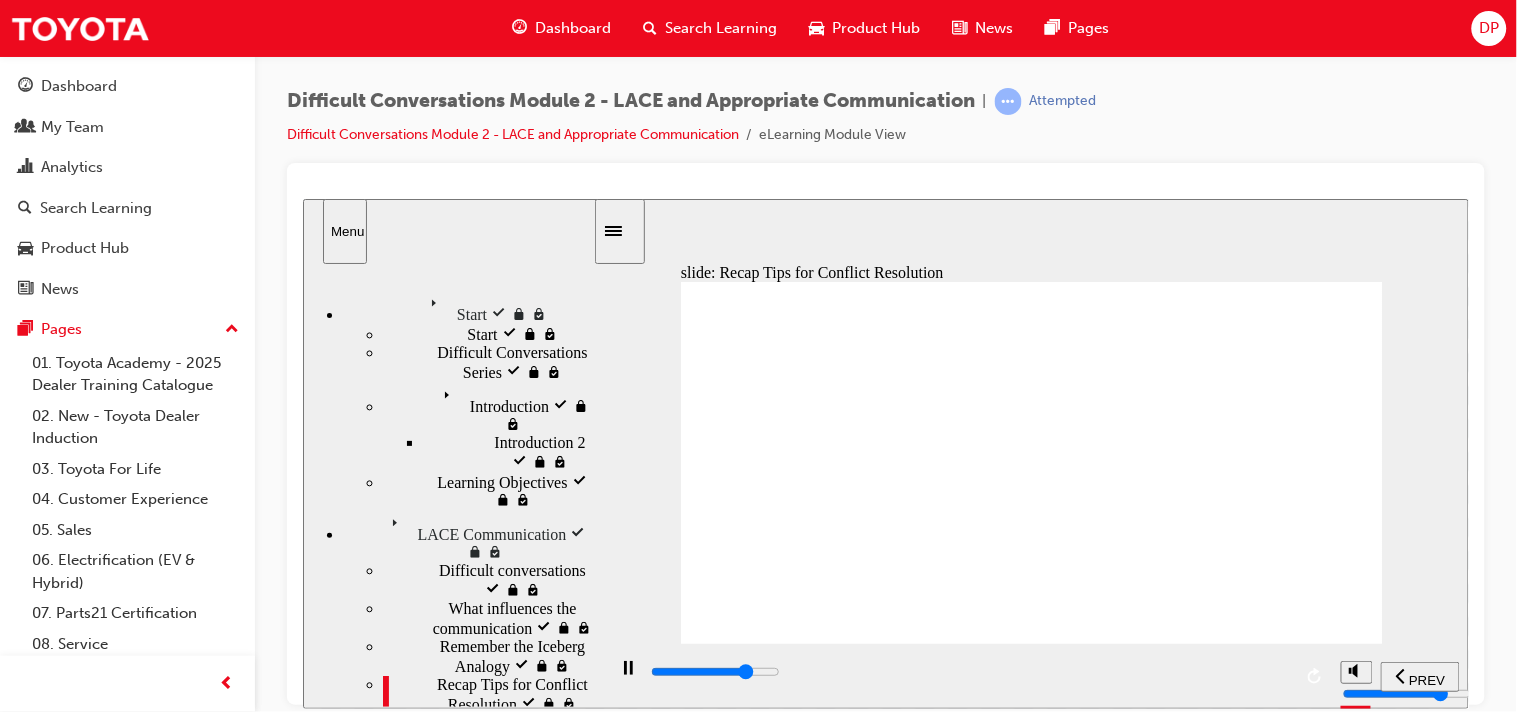 click on "Difficult Conversations Module 2 - LACE and Appropriate Communication | Attempted Difficult Conversations Module 2 - LACE and Appropriate Communication eLearning Module View" at bounding box center (886, 359) 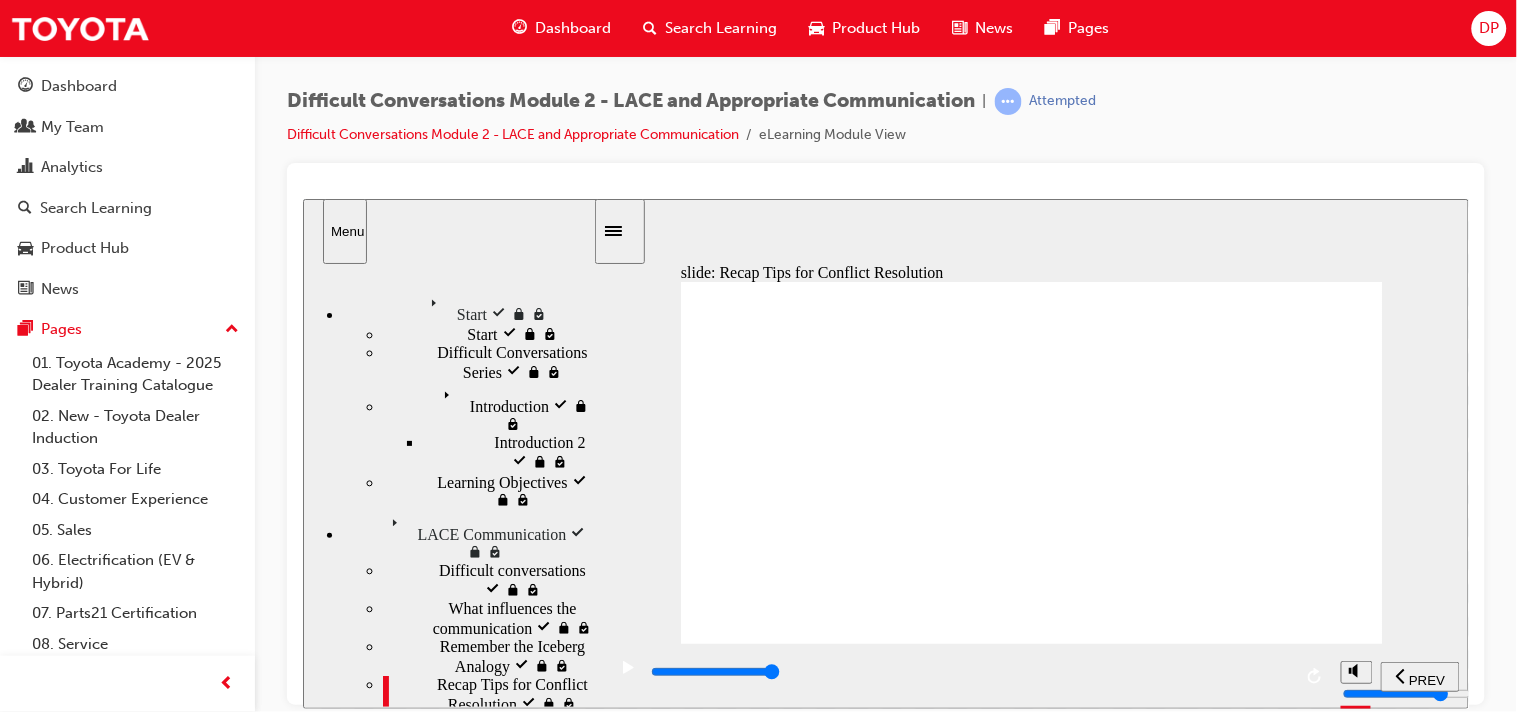 click 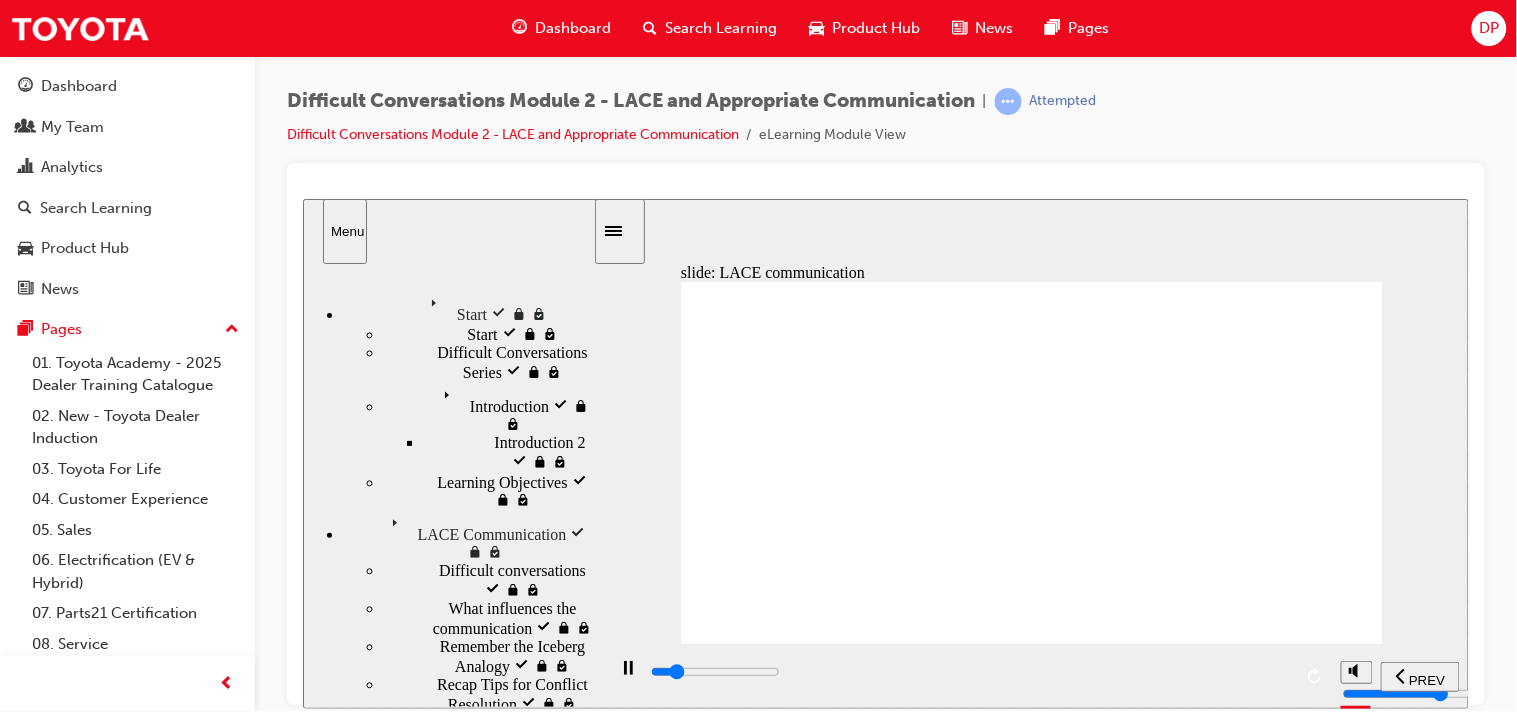 click on "Difficult Conversations Module 2 - LACE and Appropriate Communication | Attempted Difficult Conversations Module 2 - LACE and Appropriate Communication eLearning Module View" at bounding box center (886, 125) 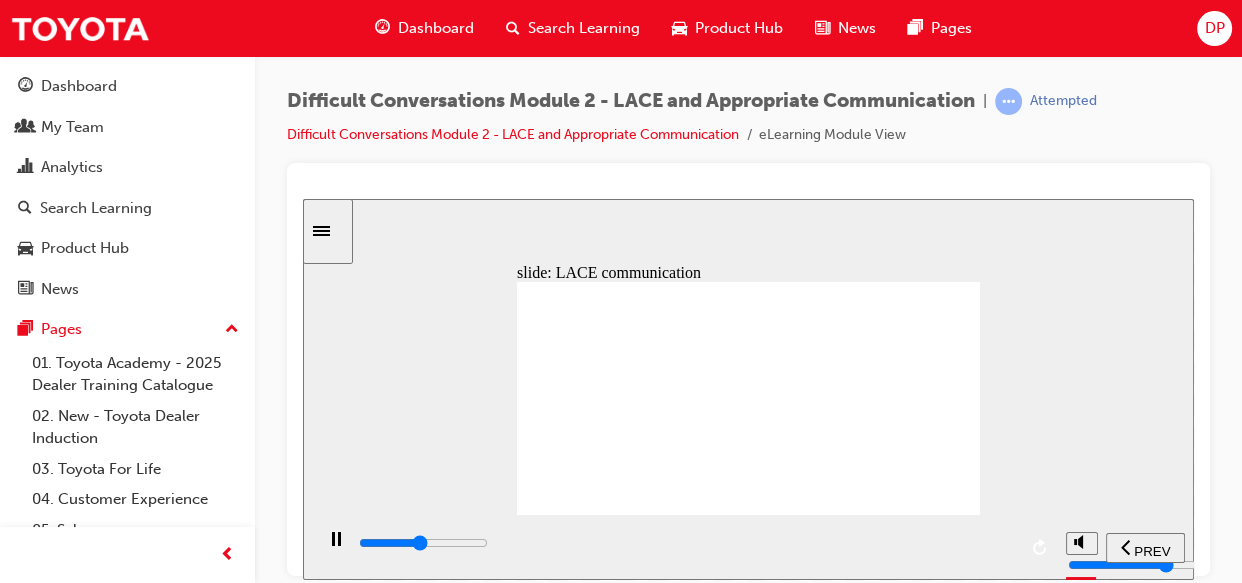 click at bounding box center (328, 230) 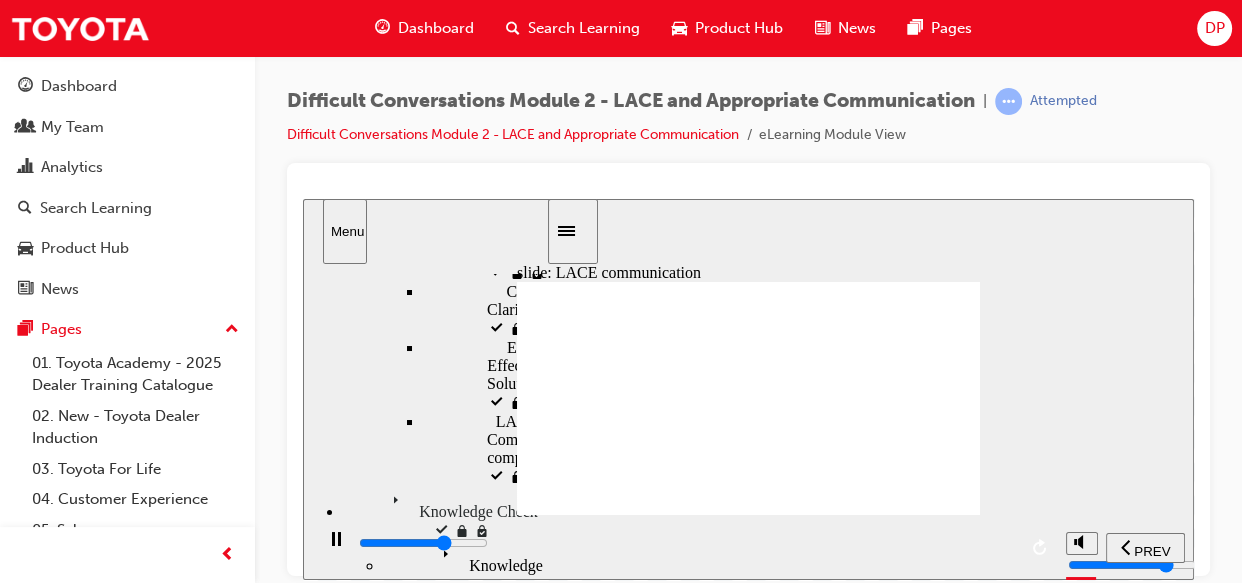 scroll, scrollTop: 811, scrollLeft: 0, axis: vertical 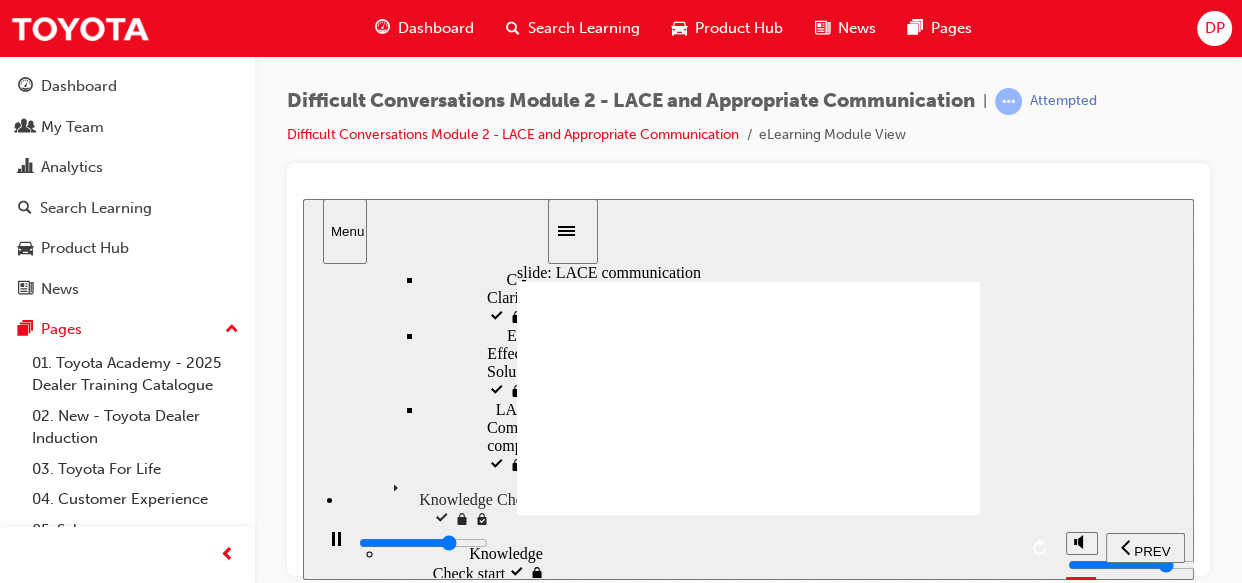 drag, startPoint x: 540, startPoint y: 326, endPoint x: 538, endPoint y: 558, distance: 232.00862 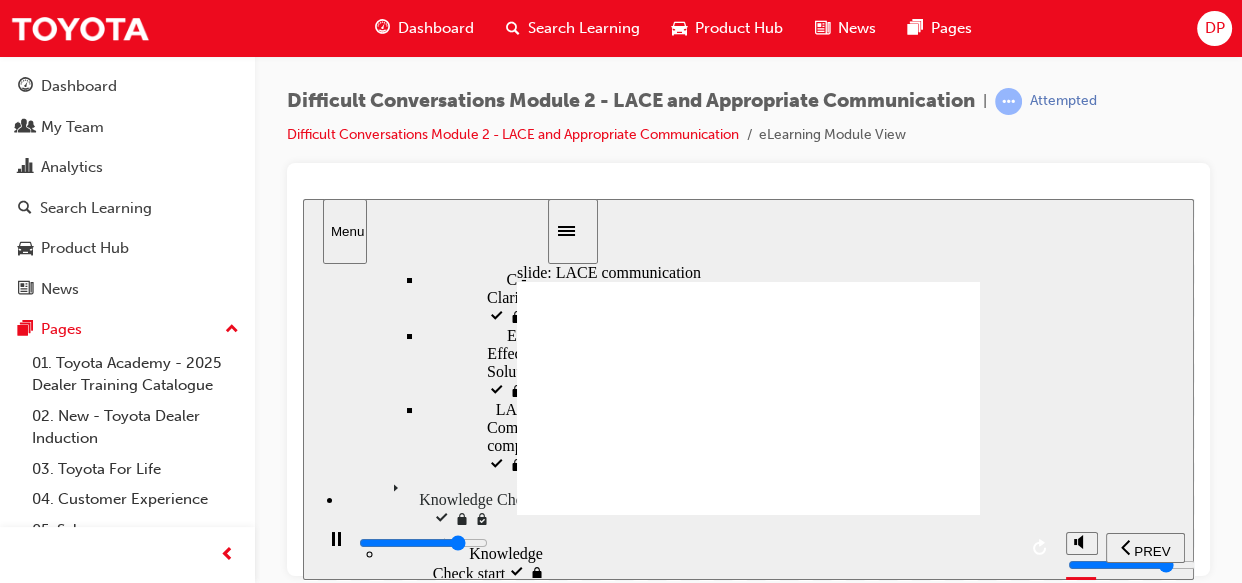 click on "End of Knowledge Check visited" at bounding box center [506, 1508] 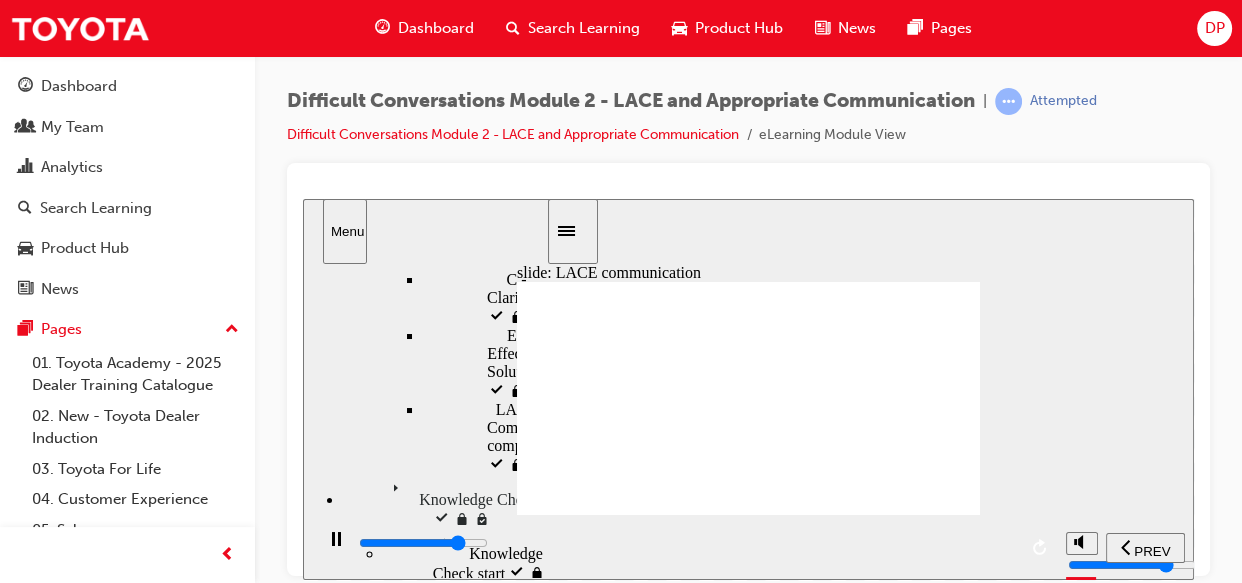 scroll, scrollTop: 374, scrollLeft: 0, axis: vertical 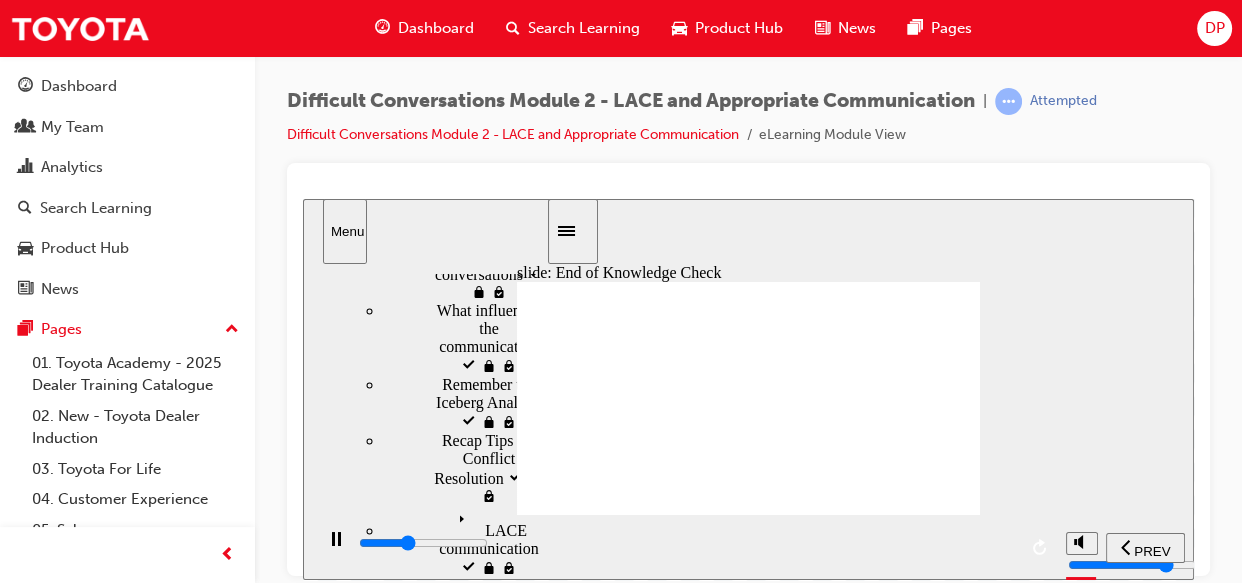 click on "Summary locked" at bounding box center (492, 2459) 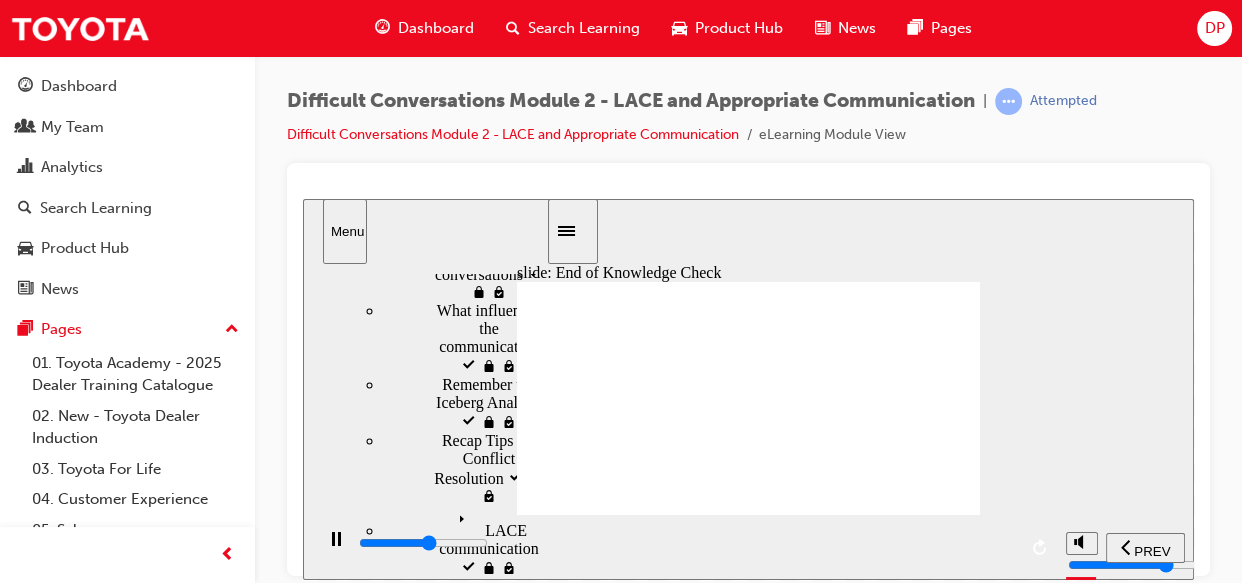 click 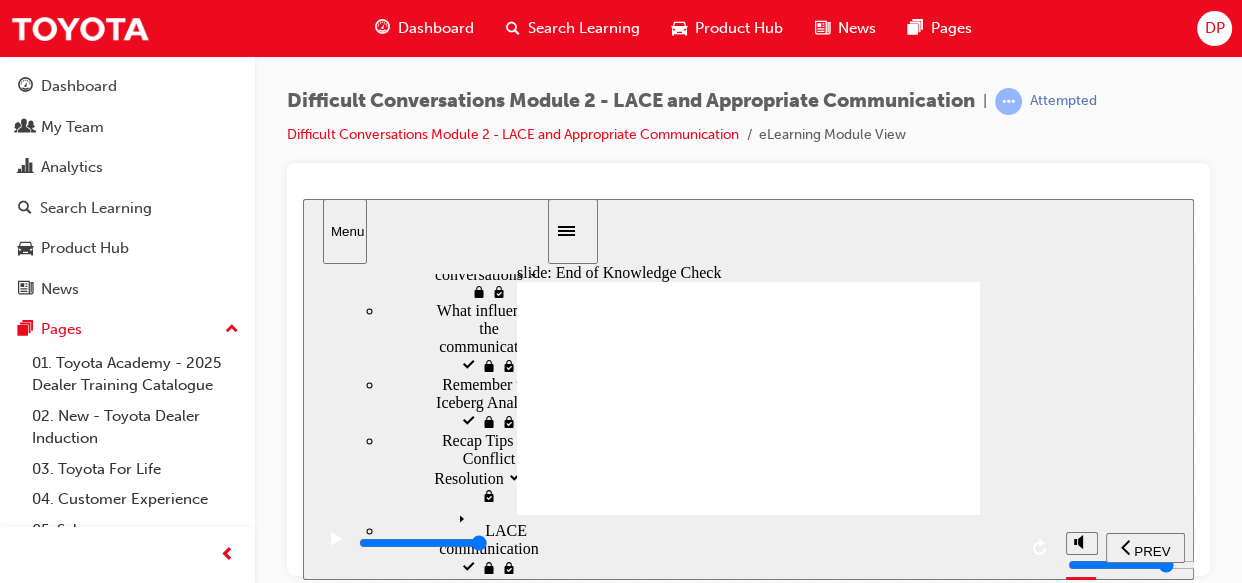 click at bounding box center (748, 388) 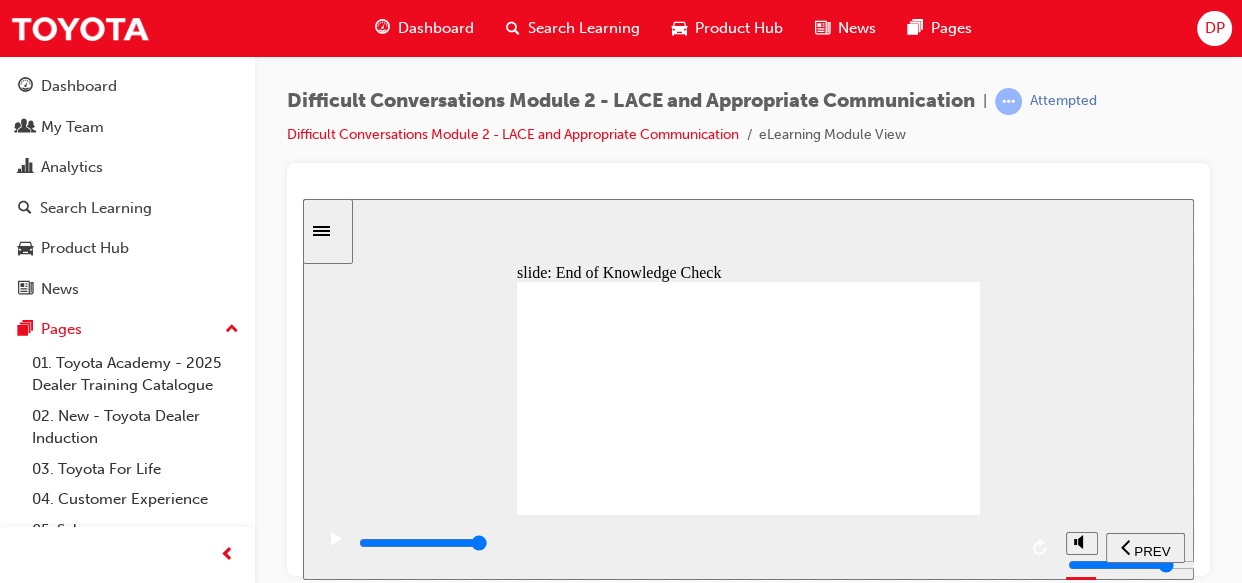 click 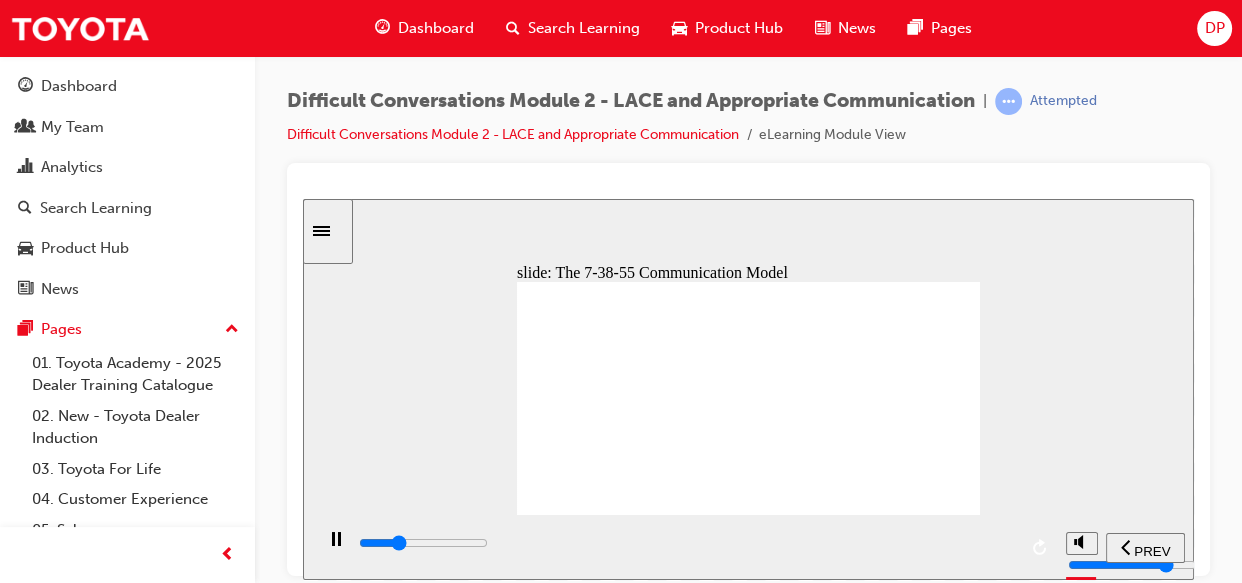click 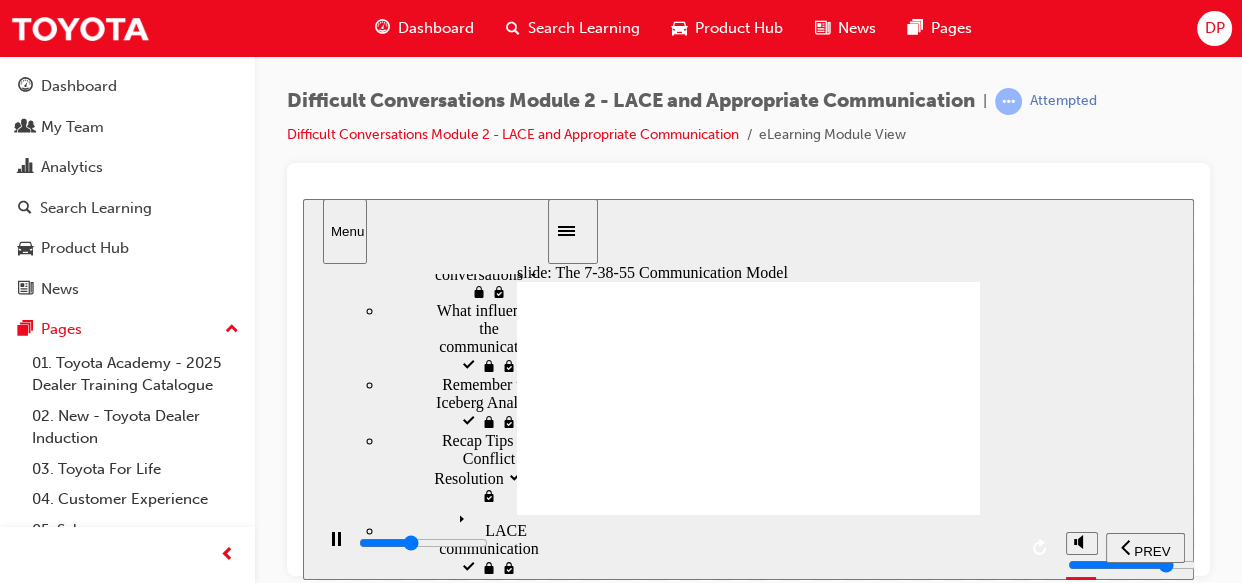 scroll, scrollTop: 379, scrollLeft: 0, axis: vertical 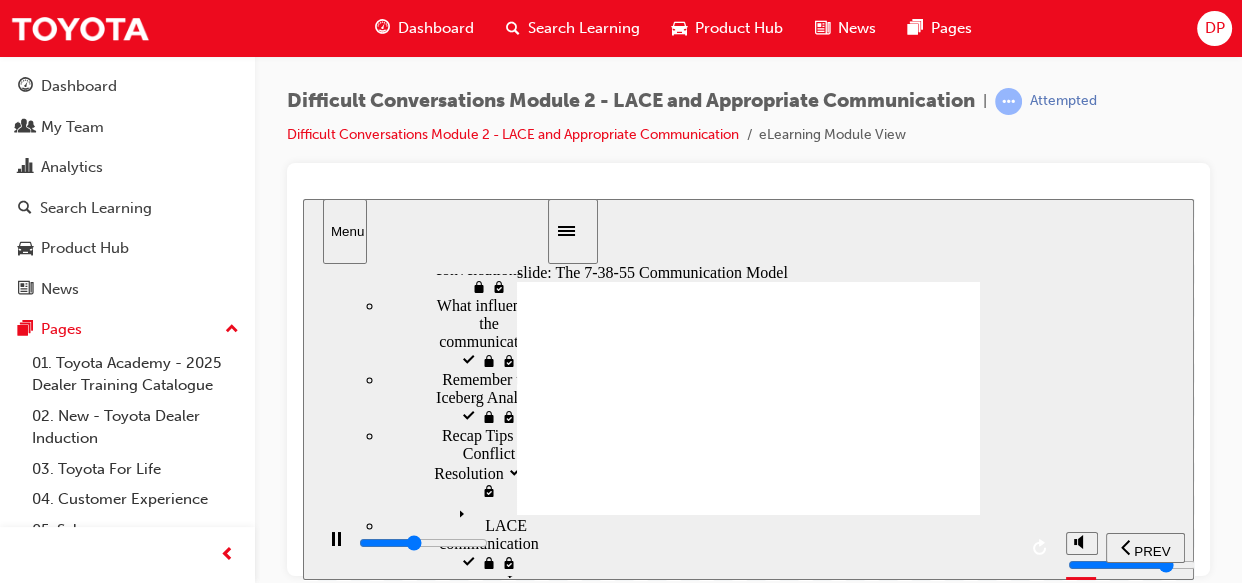 drag, startPoint x: 538, startPoint y: 465, endPoint x: 559, endPoint y: 606, distance: 142.55525 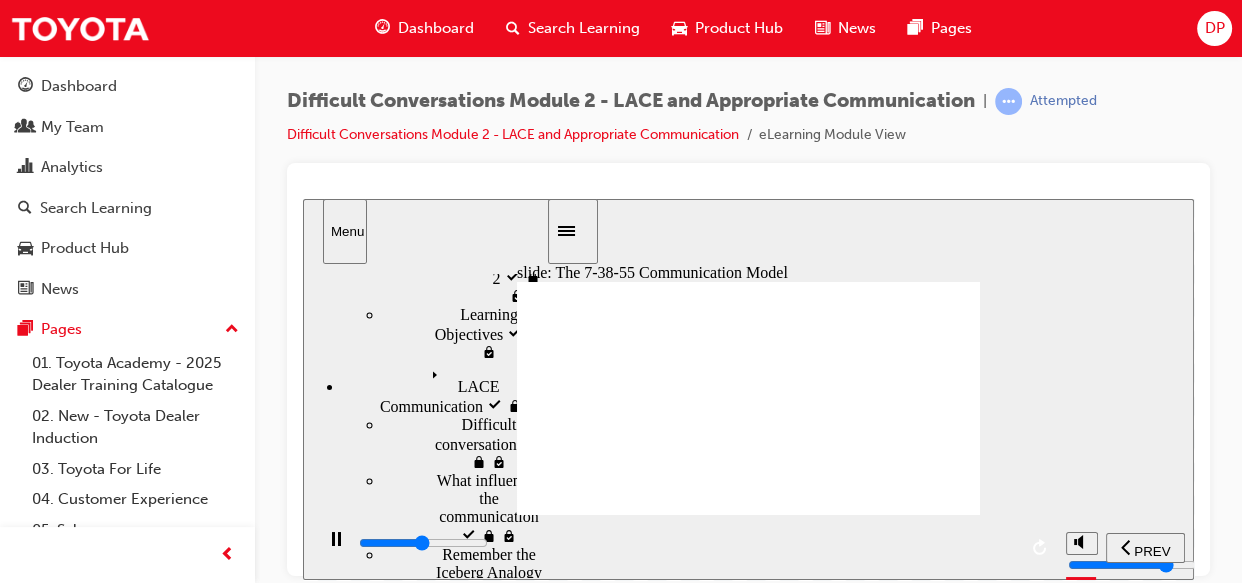 scroll, scrollTop: 0, scrollLeft: 0, axis: both 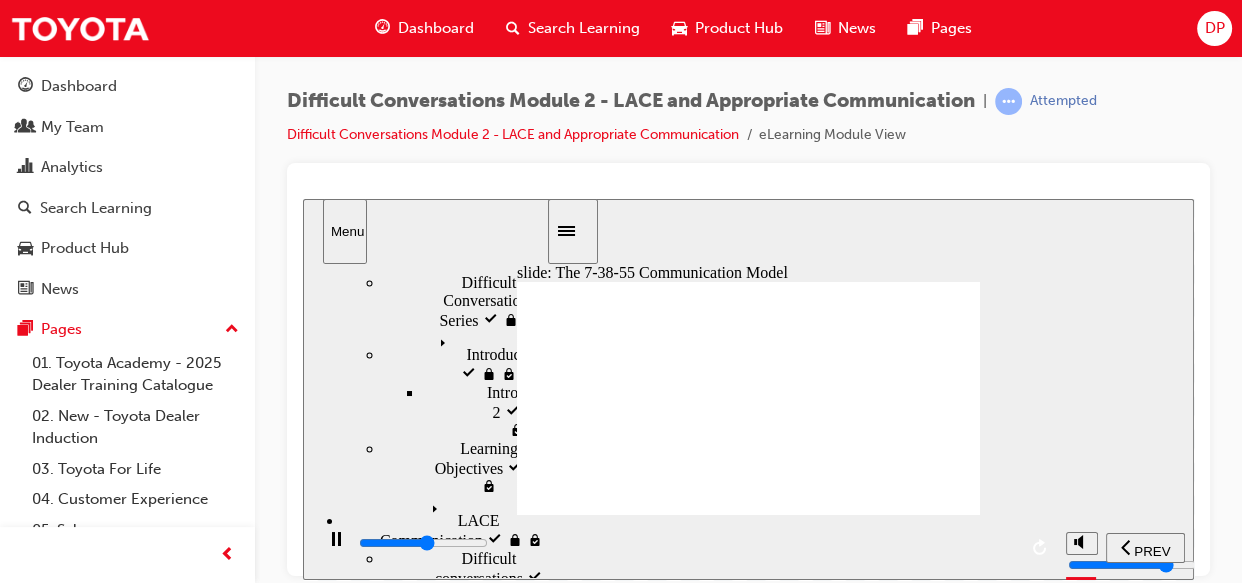 click at bounding box center (748, 388) 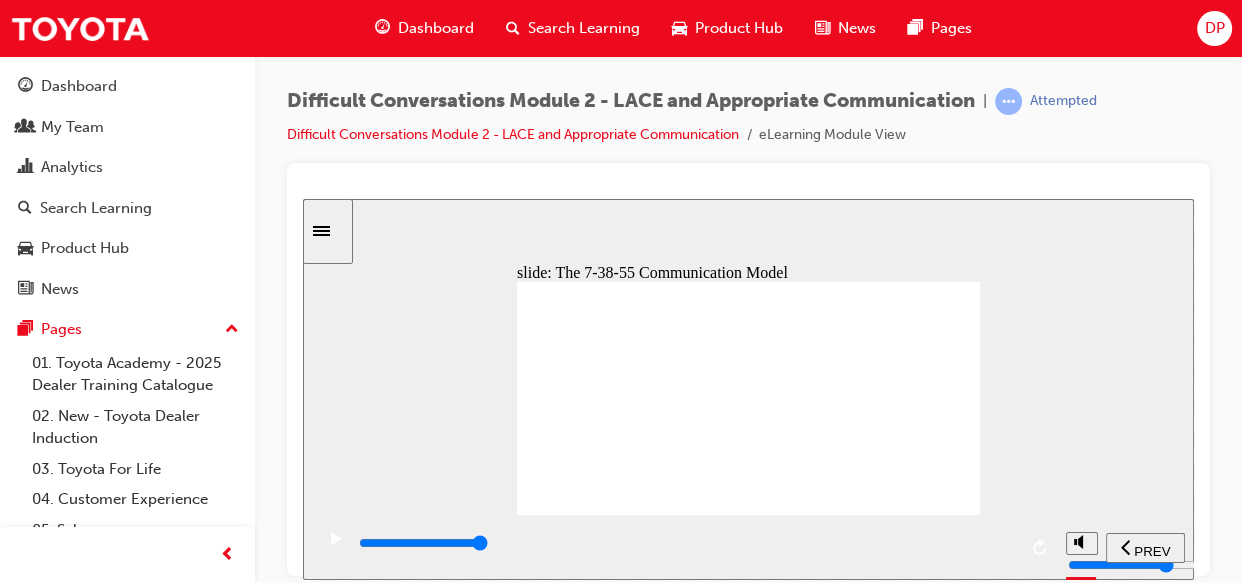 click 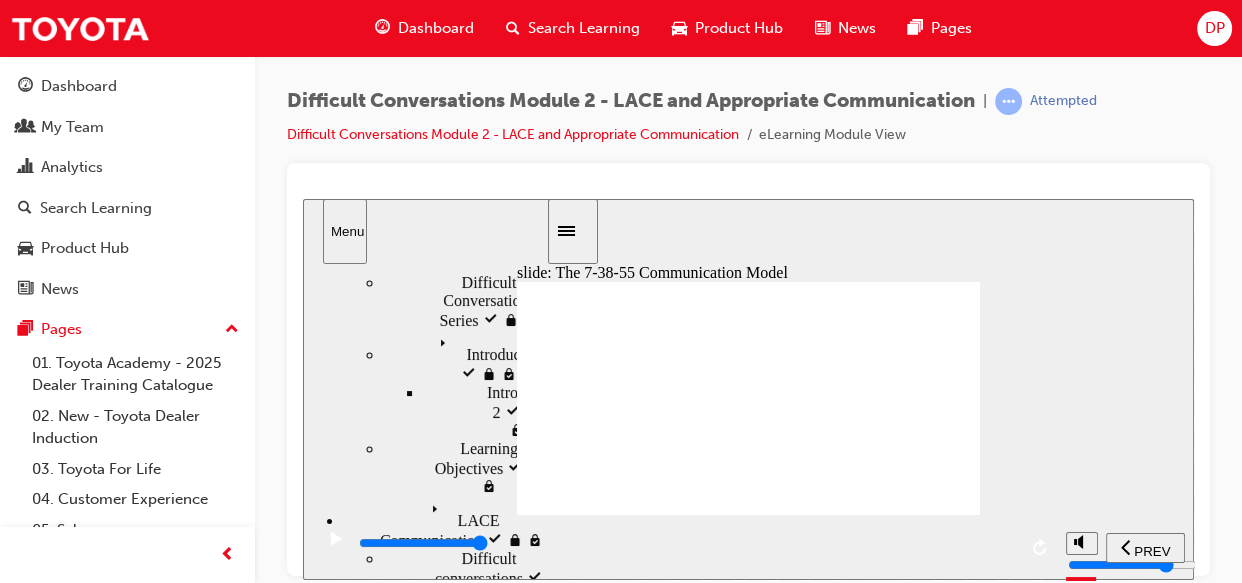click on "Menu" at bounding box center (345, 230) 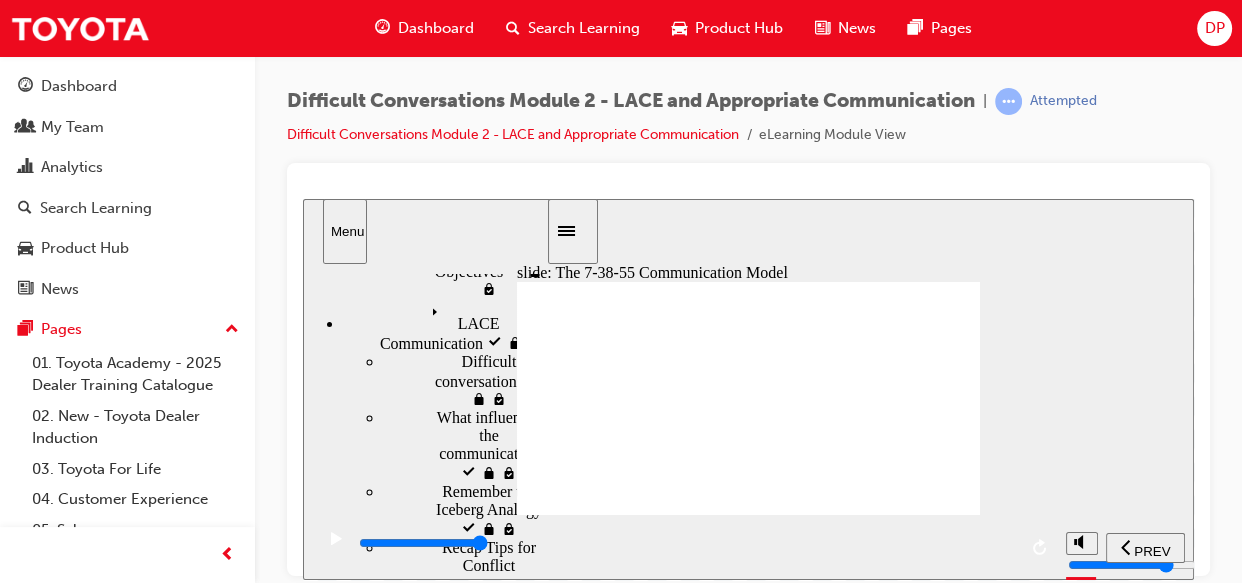 scroll, scrollTop: 379, scrollLeft: 0, axis: vertical 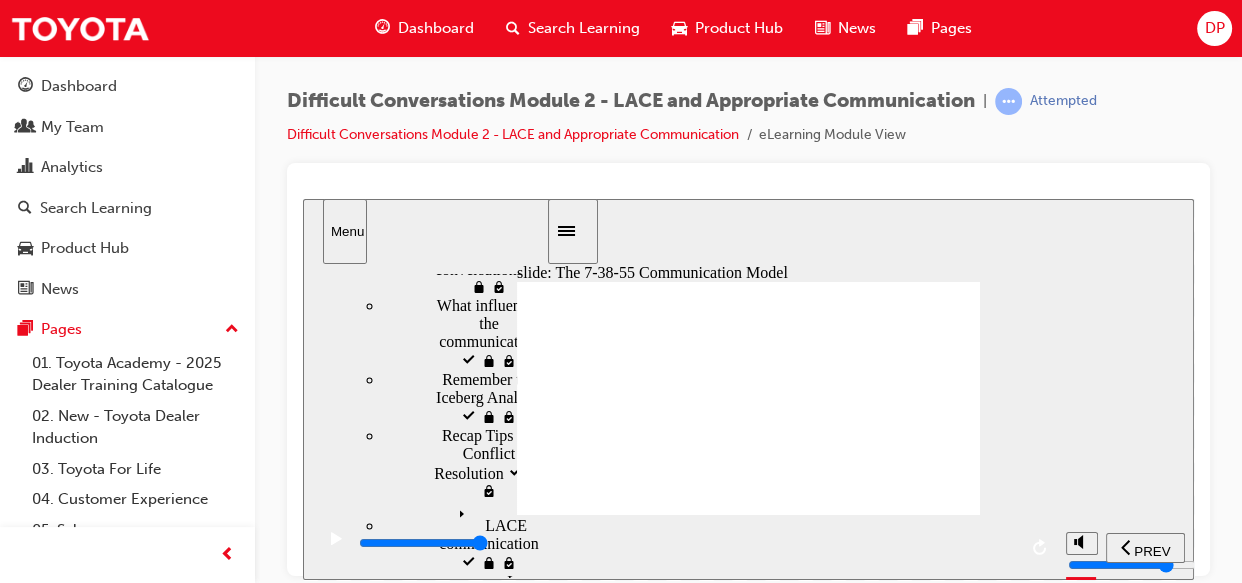drag, startPoint x: 540, startPoint y: 366, endPoint x: 530, endPoint y: 617, distance: 251.19913 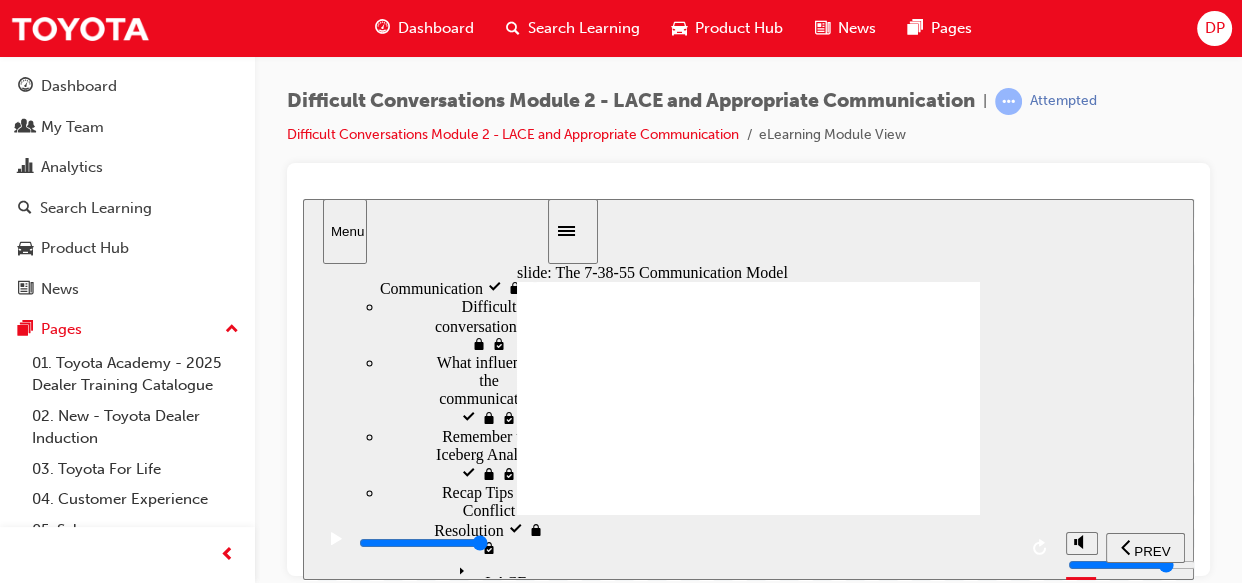 scroll, scrollTop: 301, scrollLeft: 0, axis: vertical 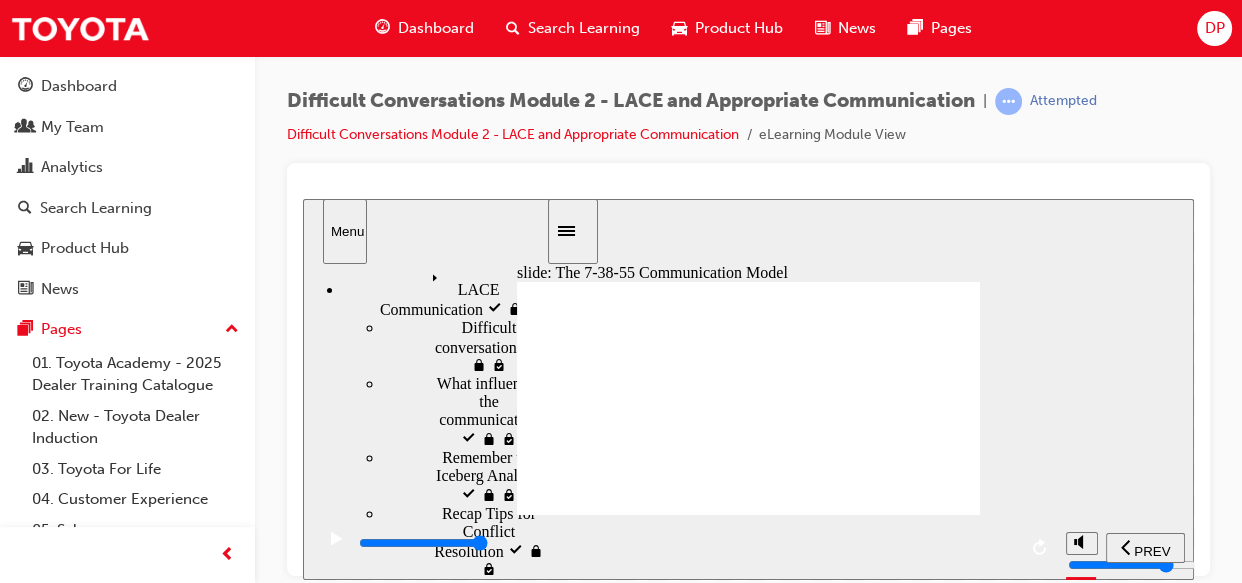 click at bounding box center (748, 388) 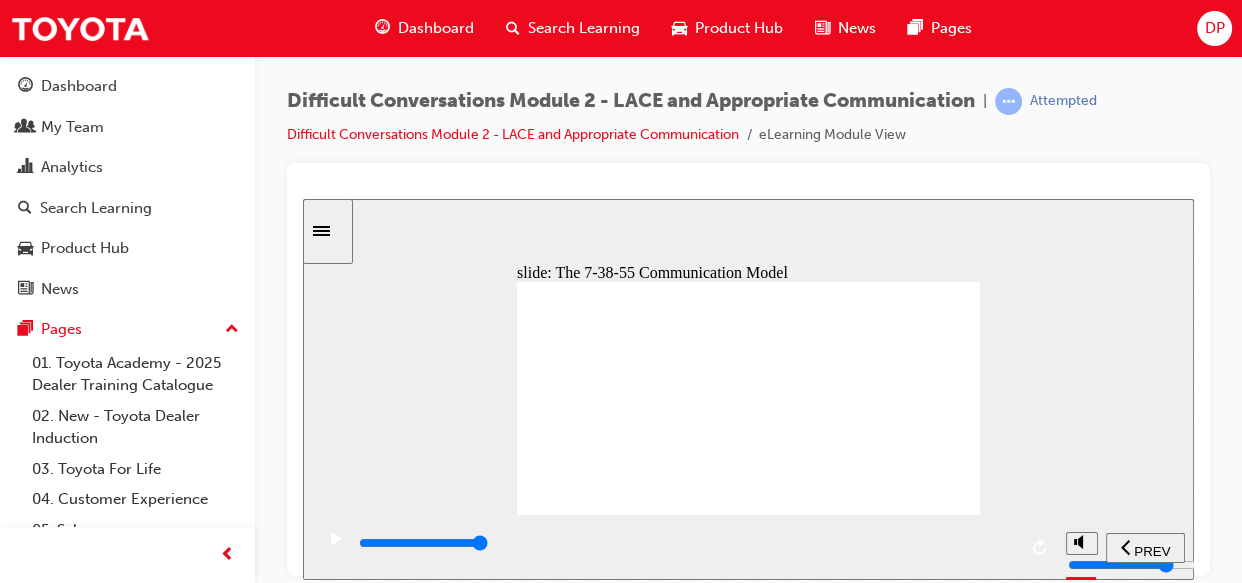 click 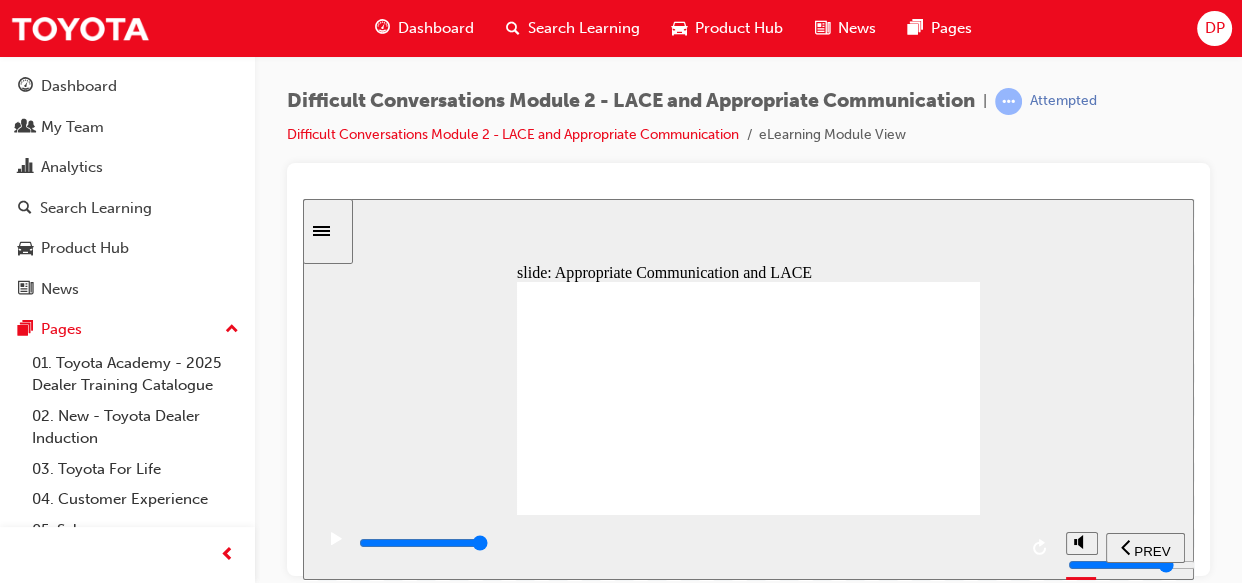 click 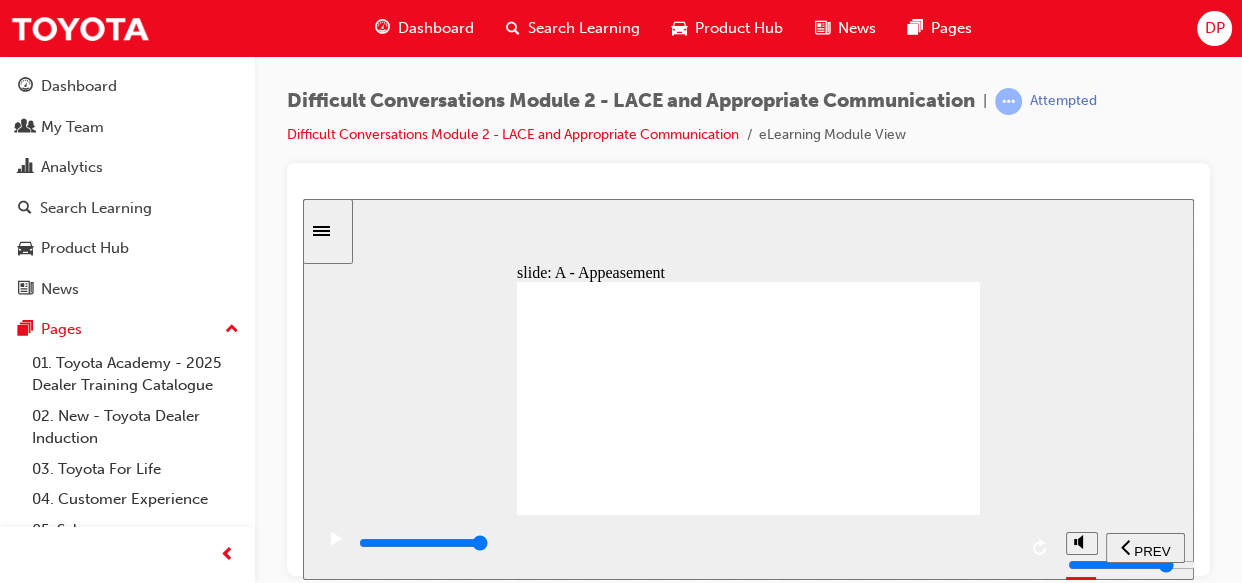 click 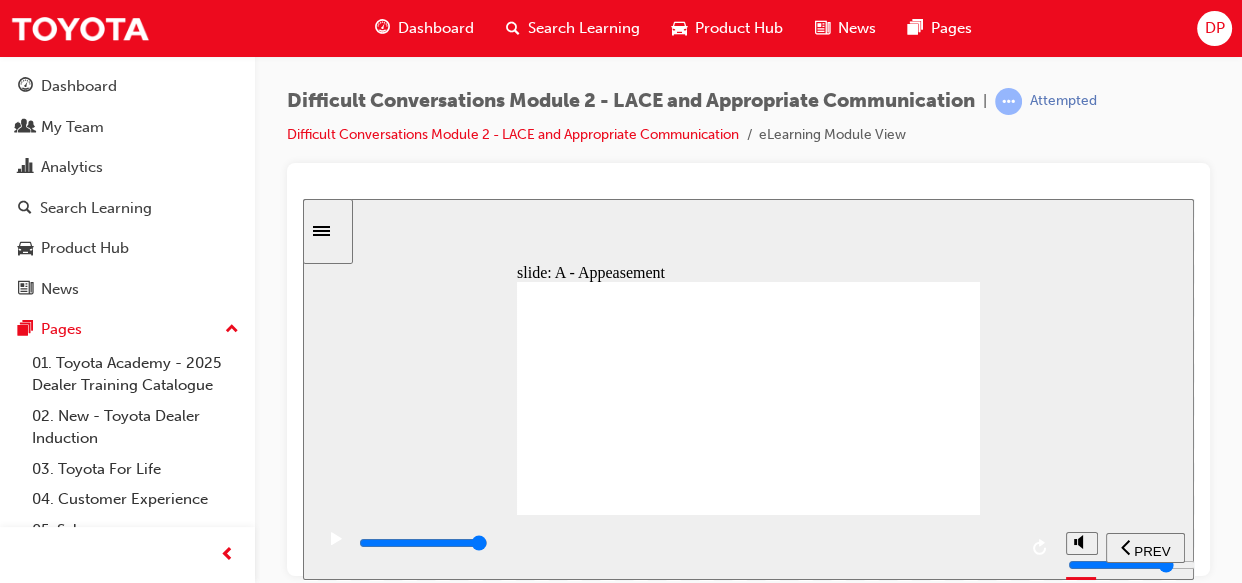click 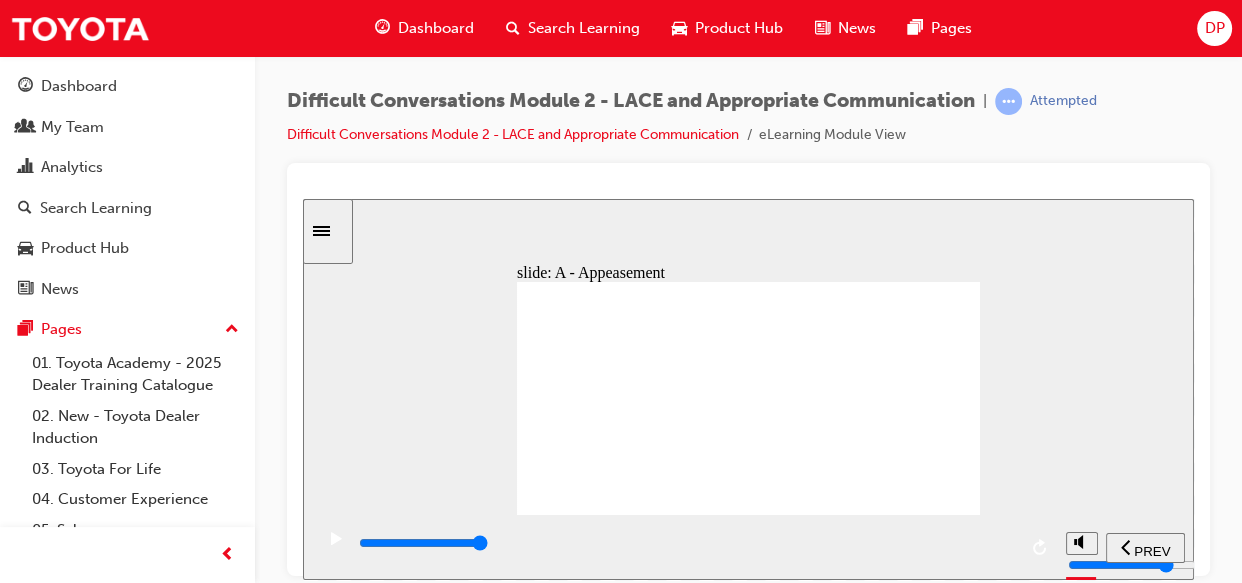 click 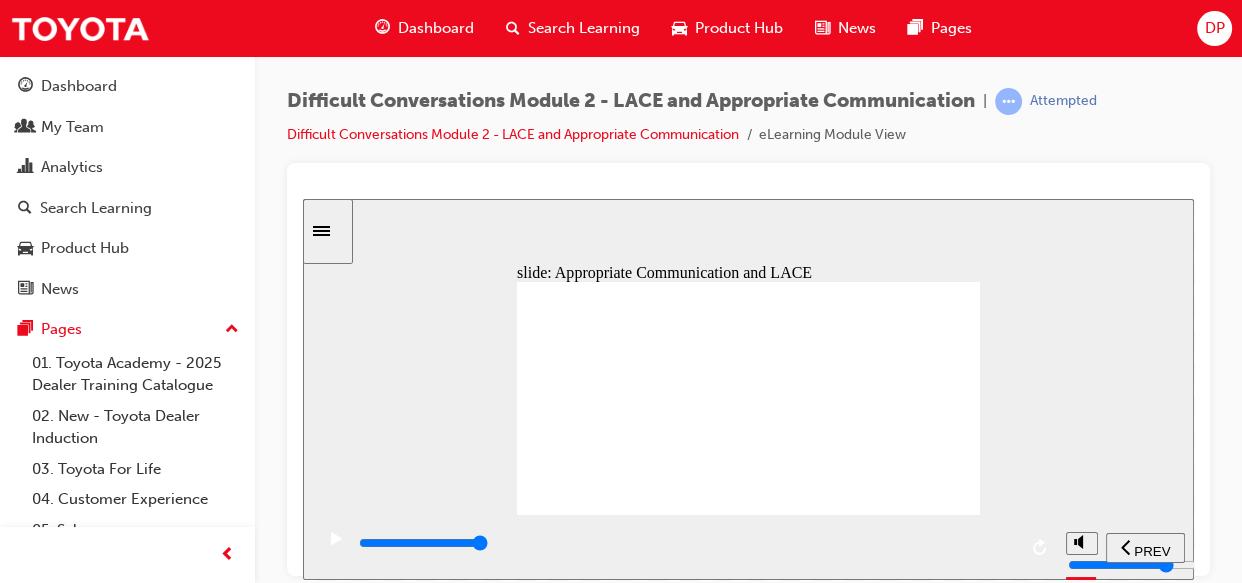 click 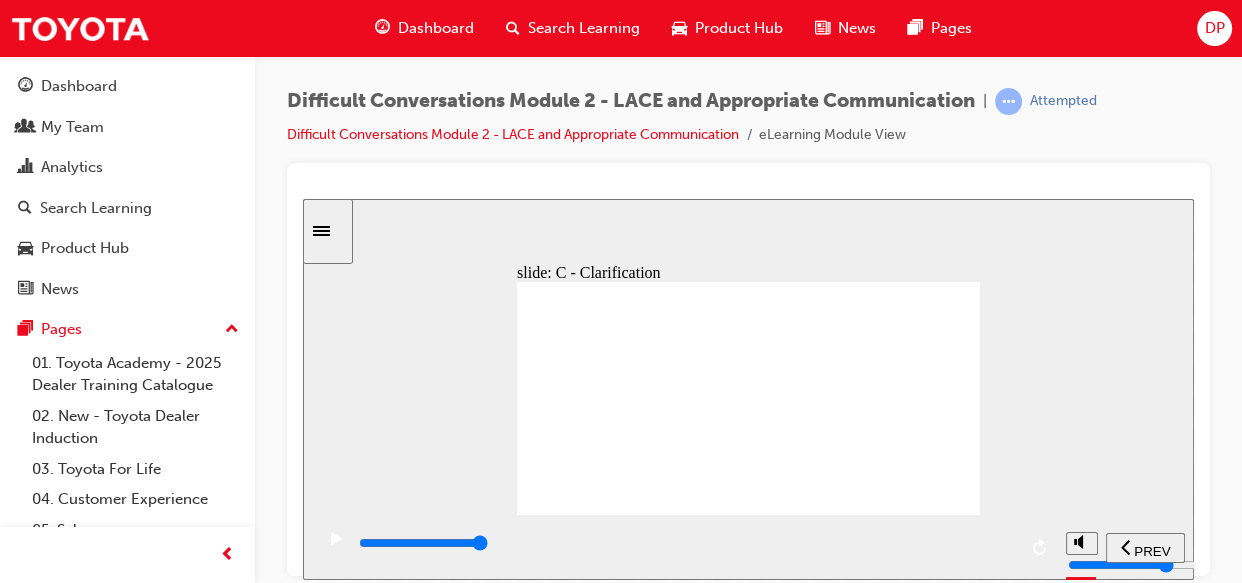 click 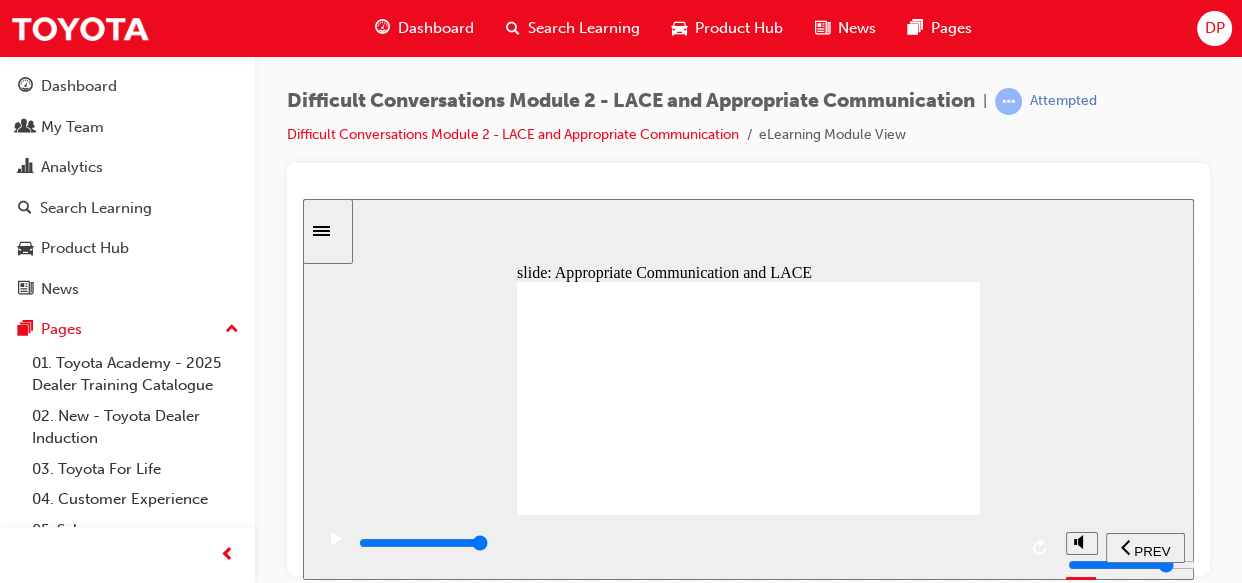 click 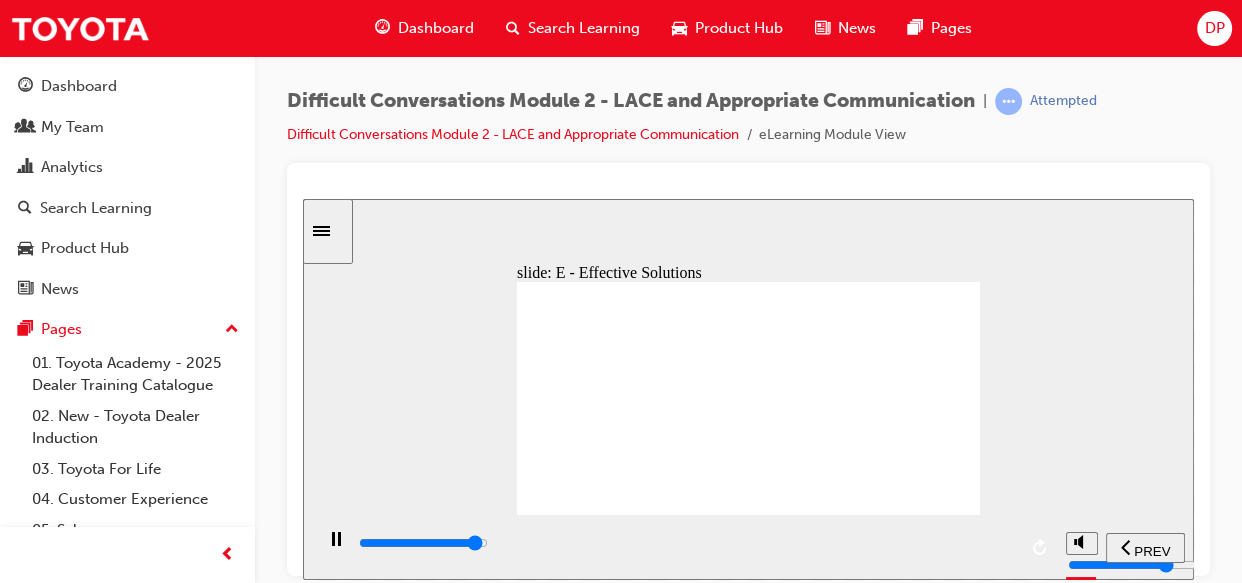 click 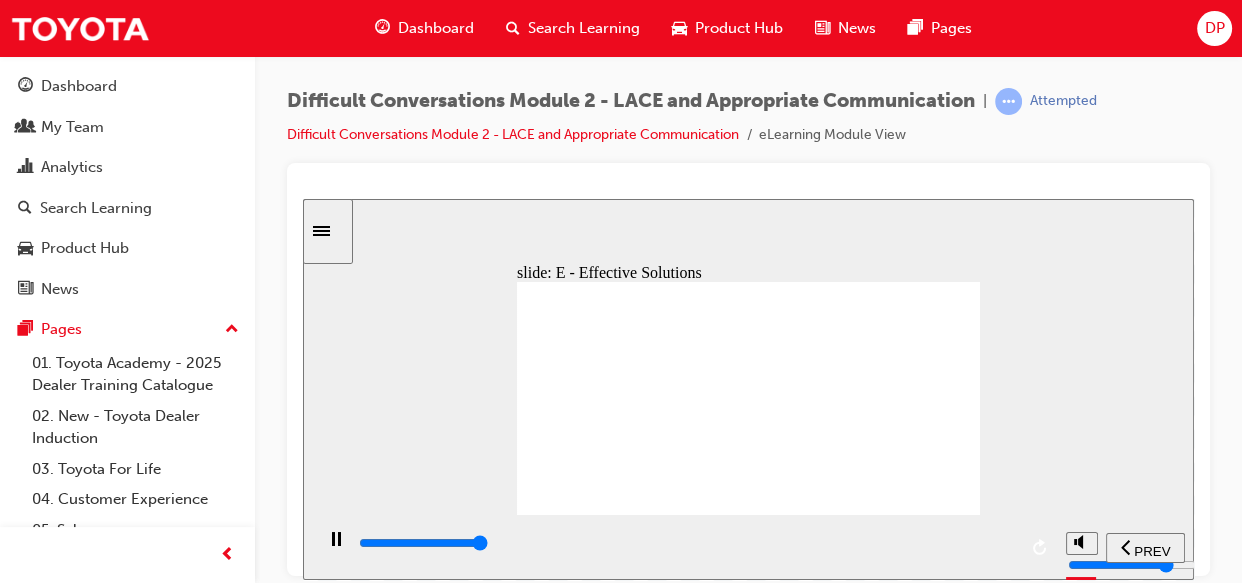 click 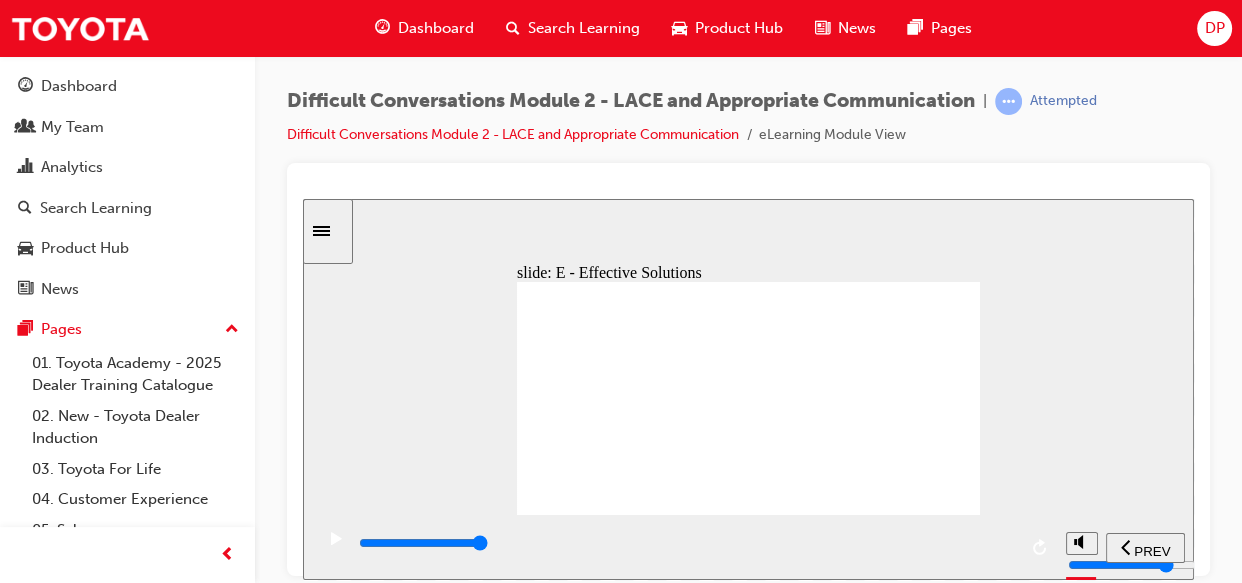 click 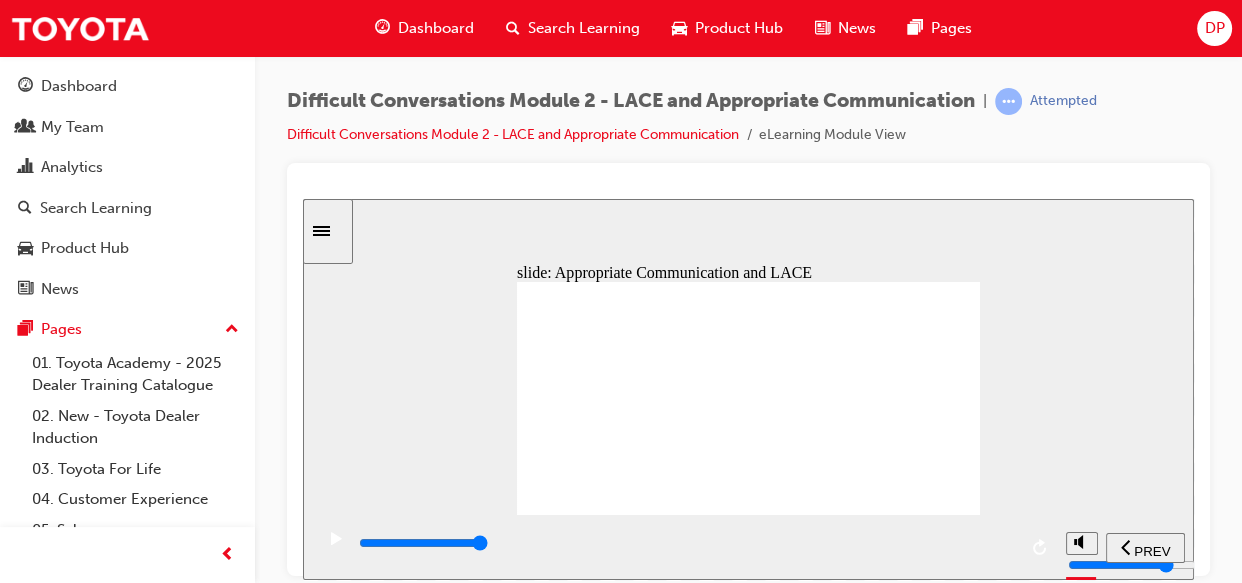 click 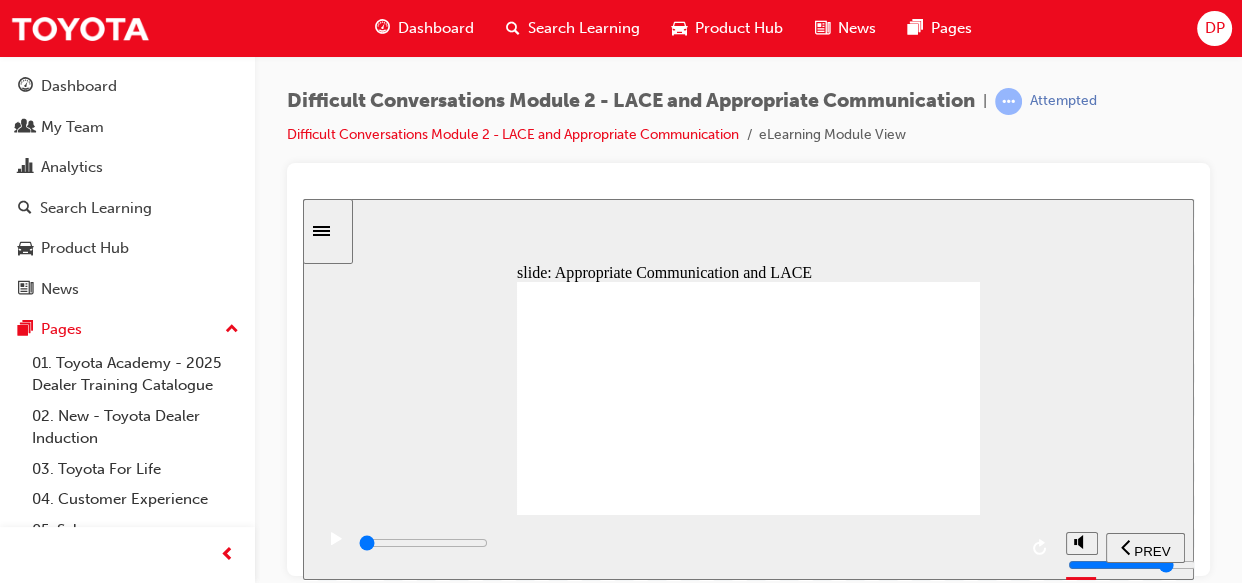 scroll, scrollTop: 289, scrollLeft: 0, axis: vertical 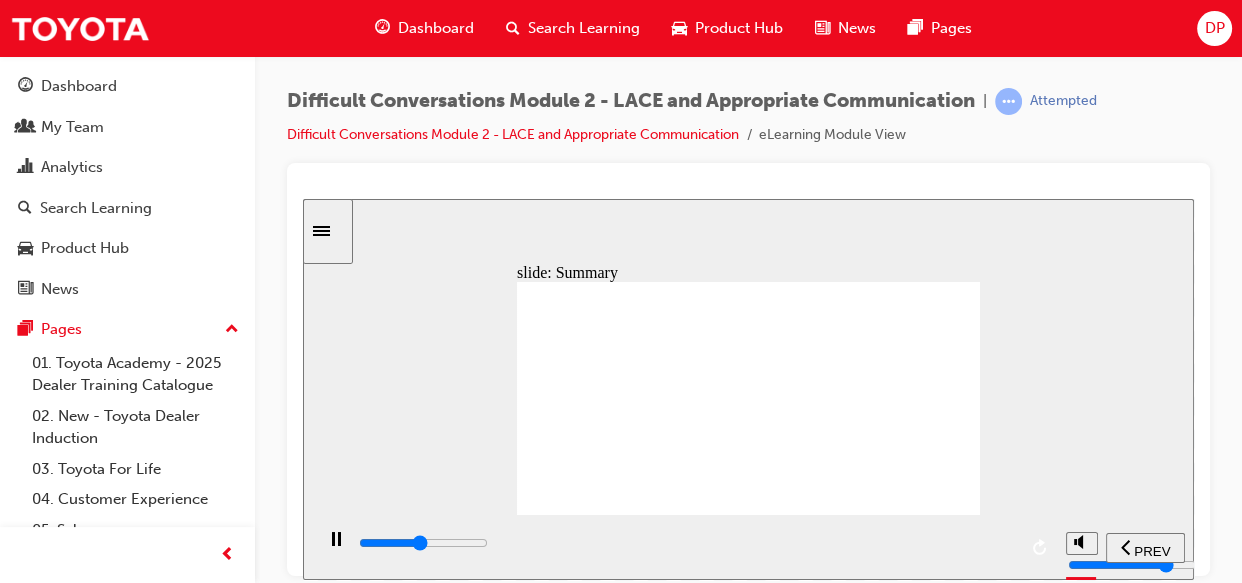 click 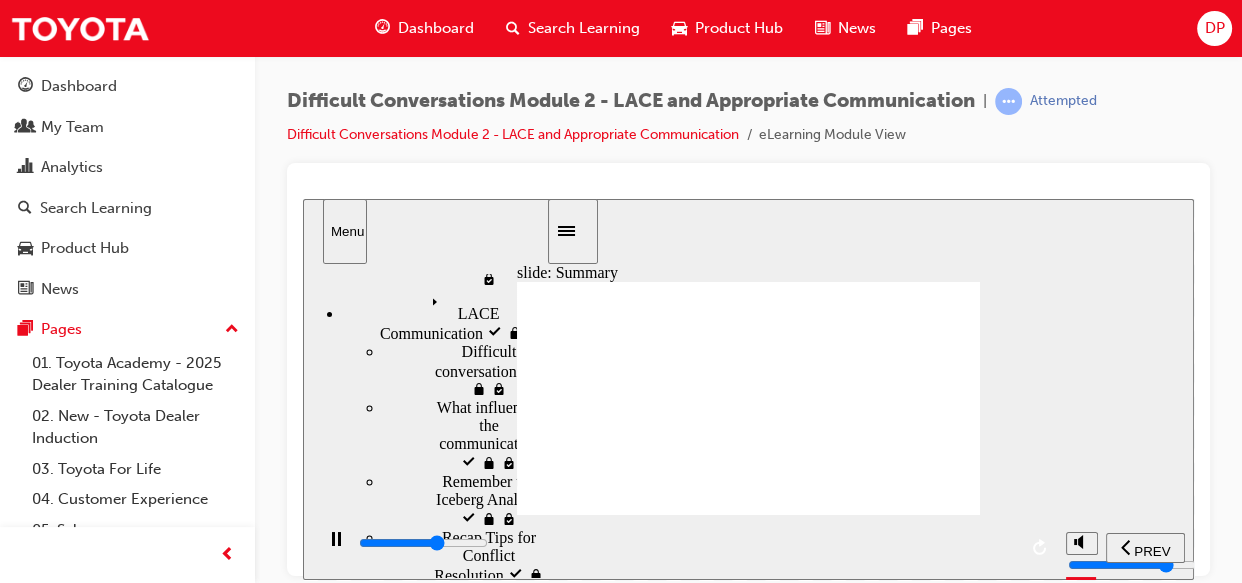 scroll, scrollTop: 288, scrollLeft: 0, axis: vertical 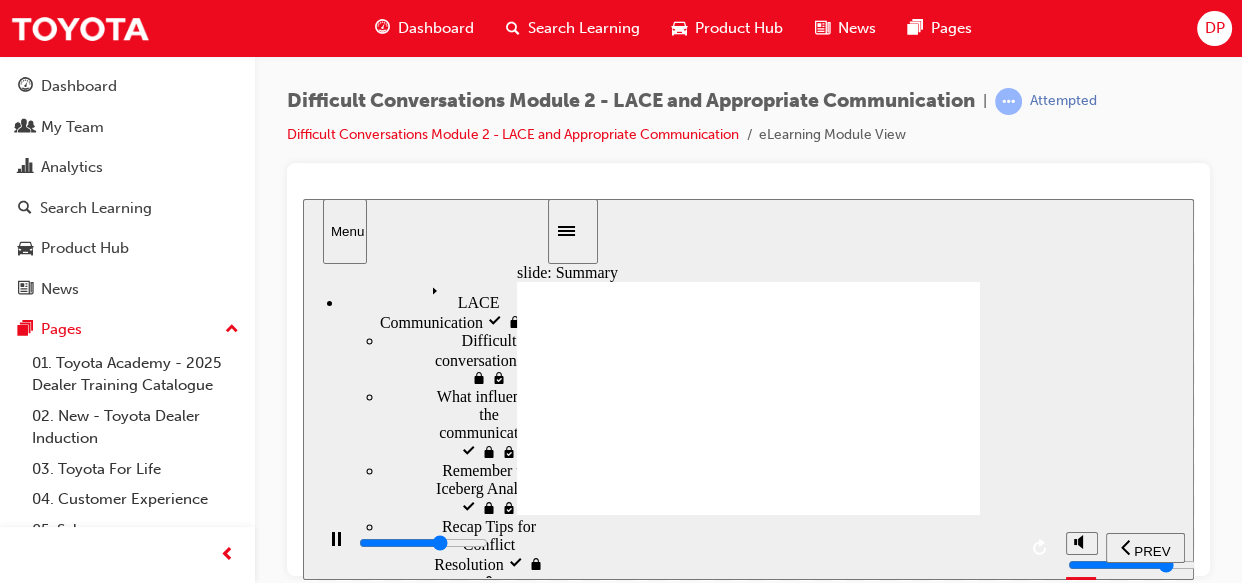drag, startPoint x: 540, startPoint y: 476, endPoint x: 542, endPoint y: 587, distance: 111.01801 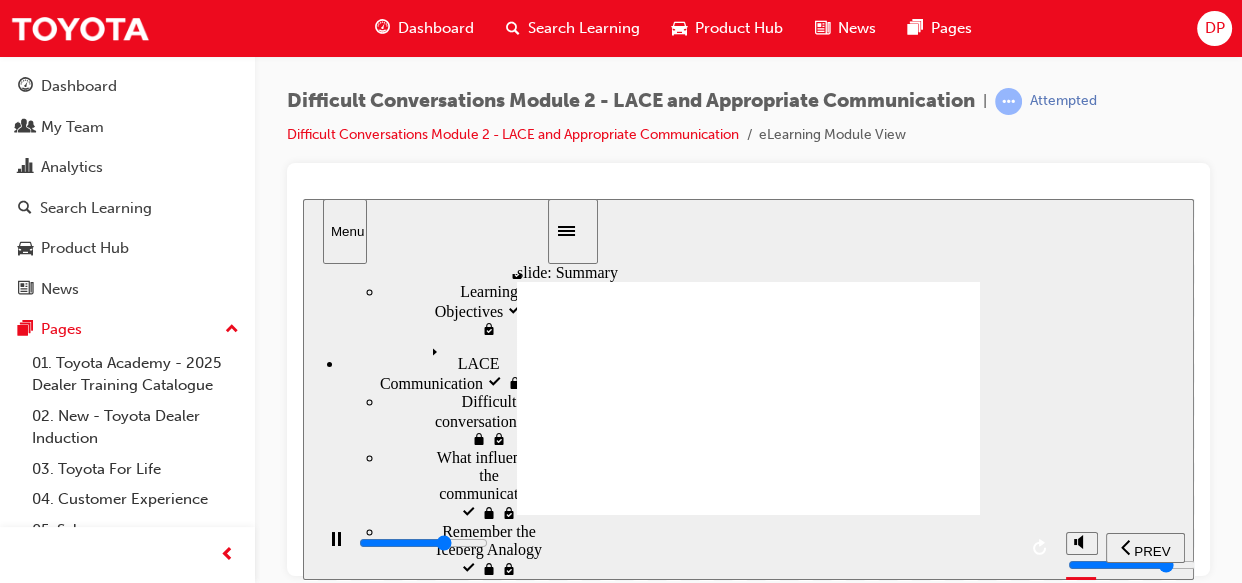 scroll, scrollTop: 214, scrollLeft: 0, axis: vertical 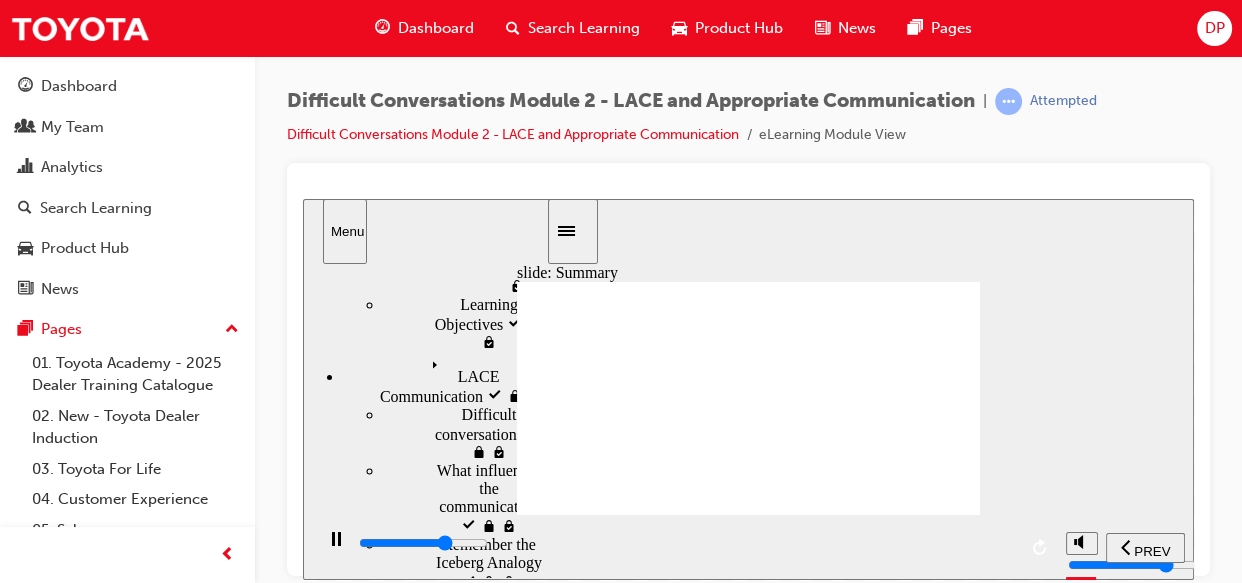 click at bounding box center (748, 388) 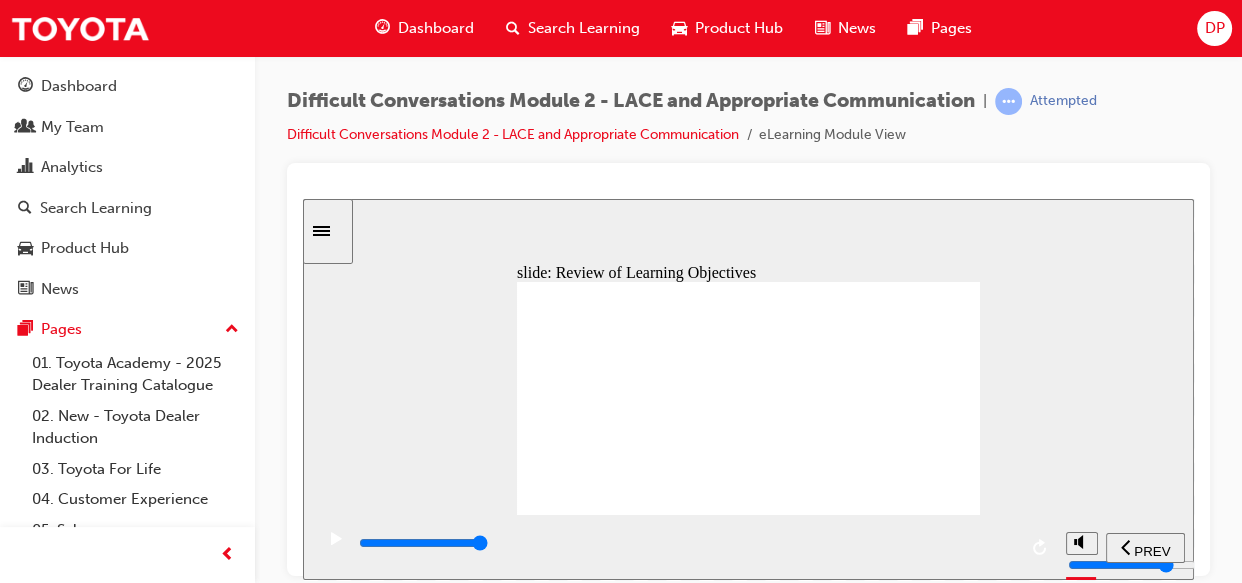 click 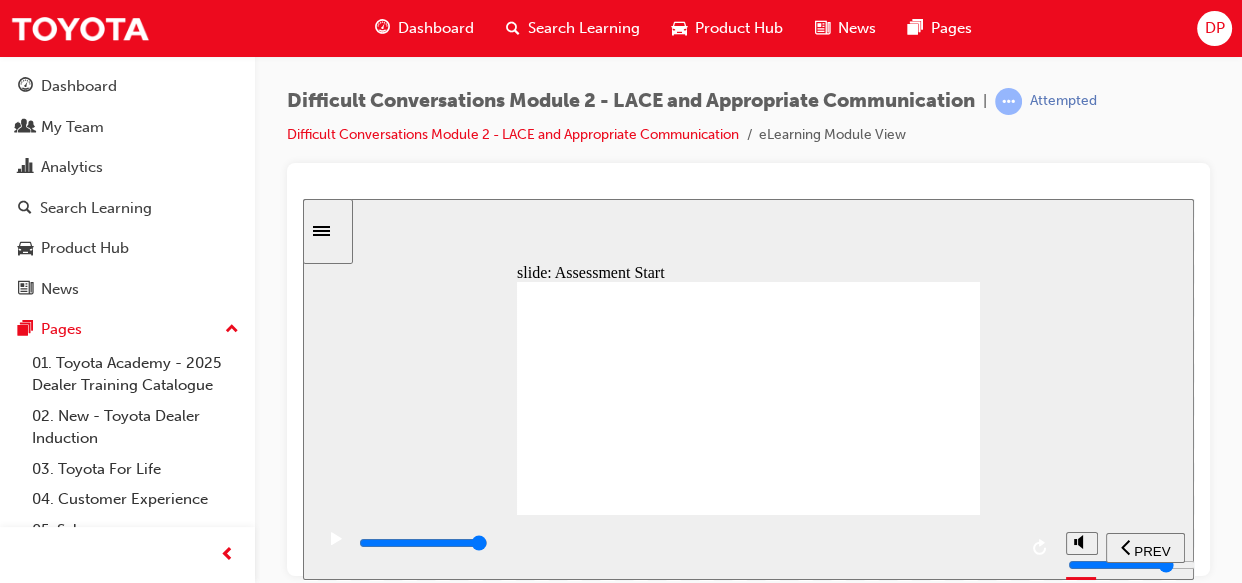 type on "9600" 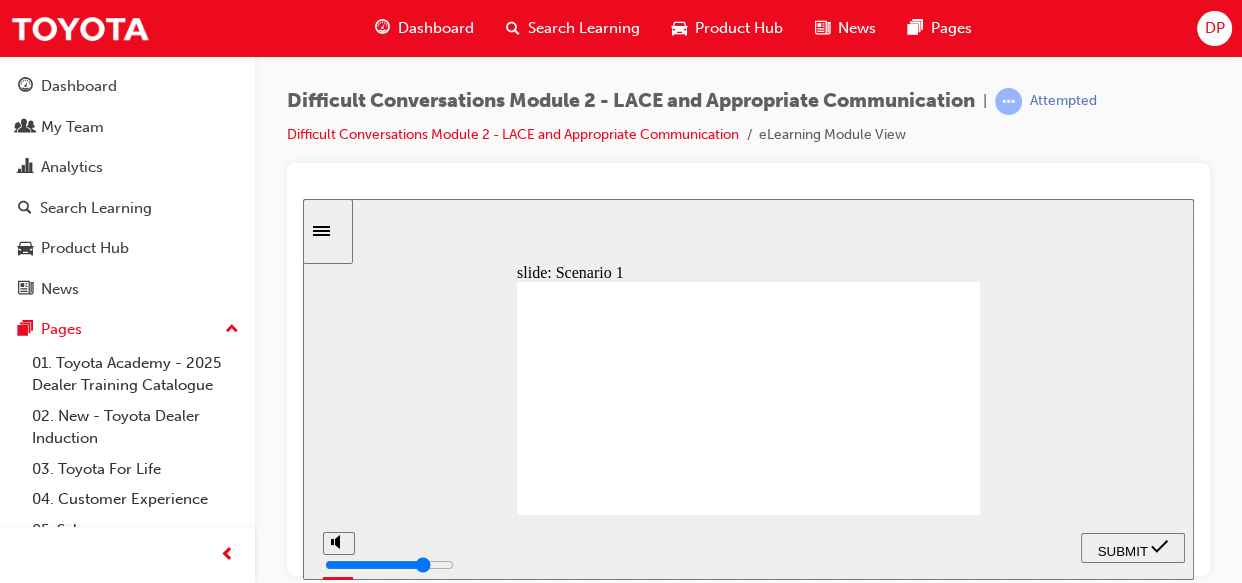 click 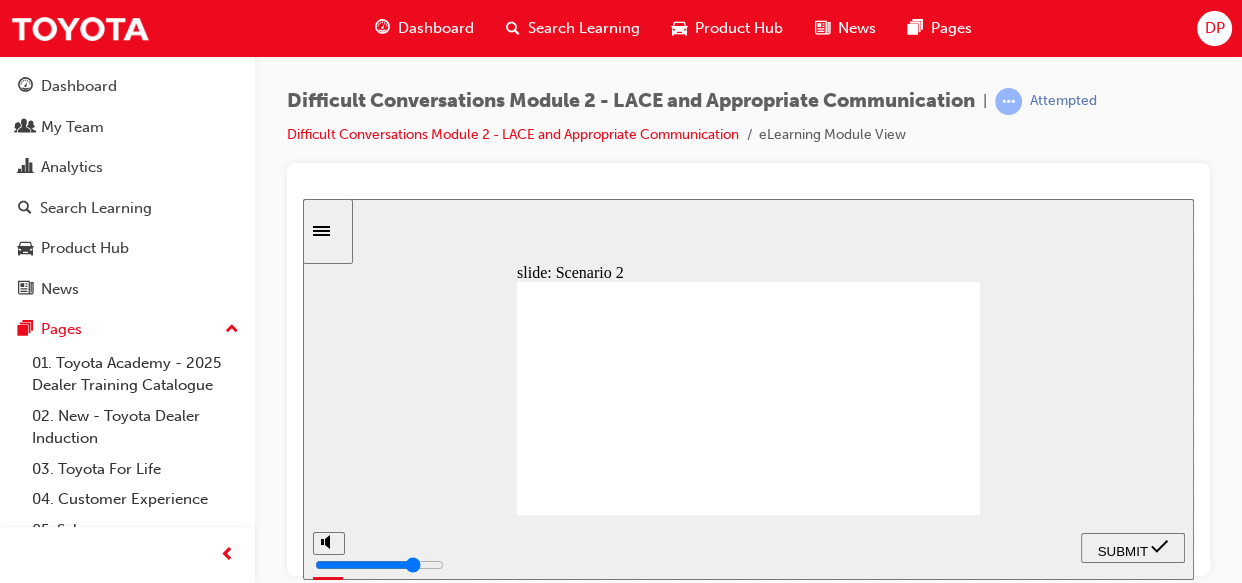 click 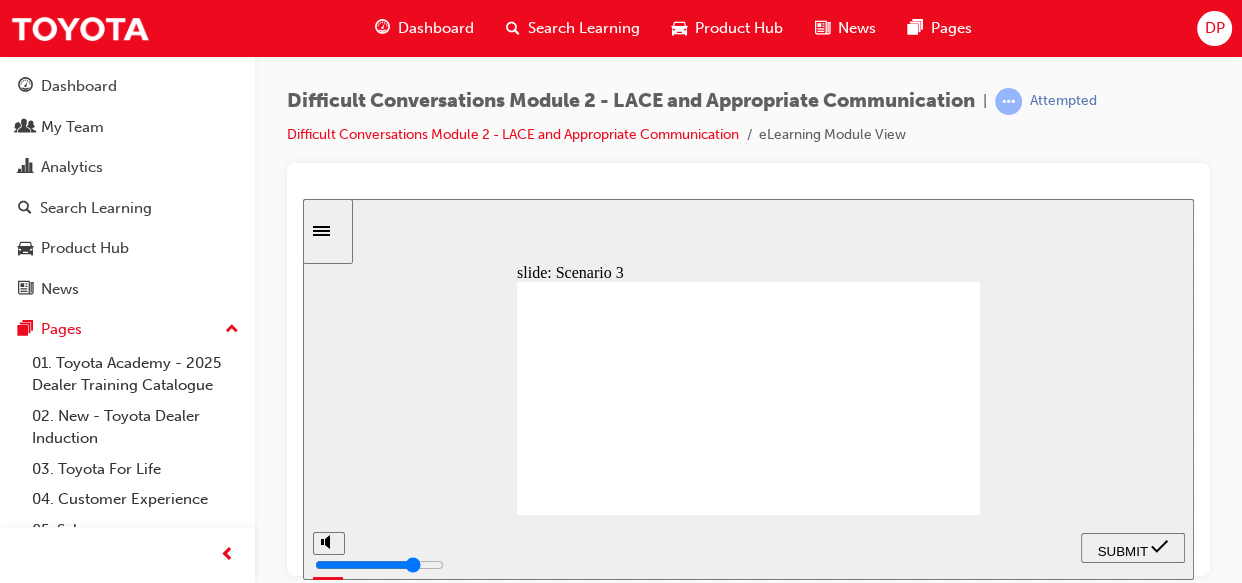 click 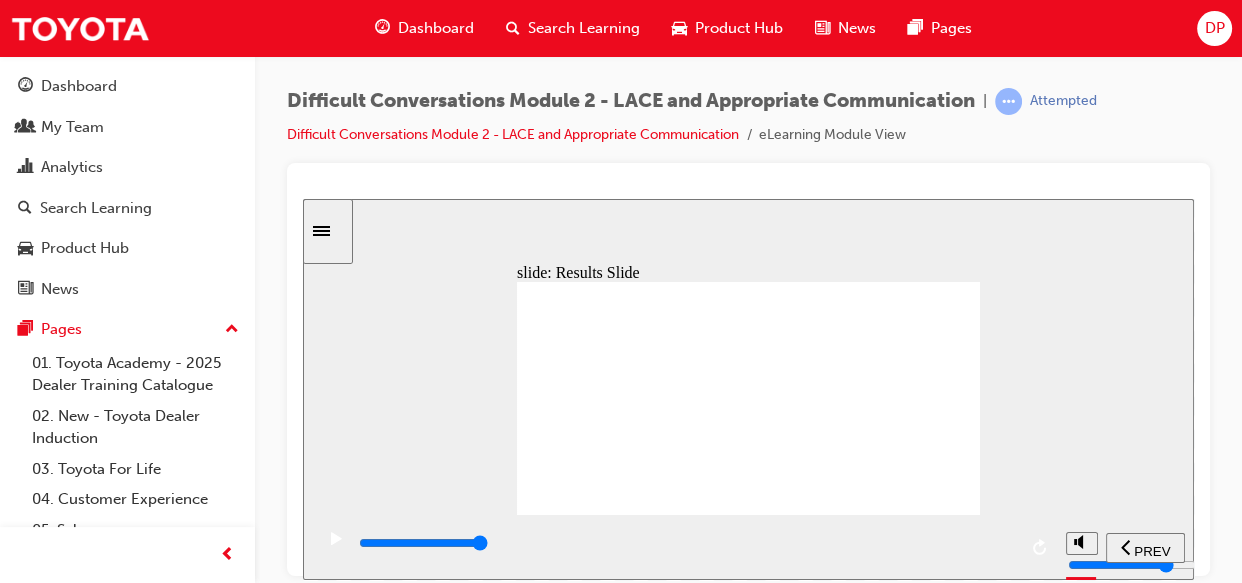 click 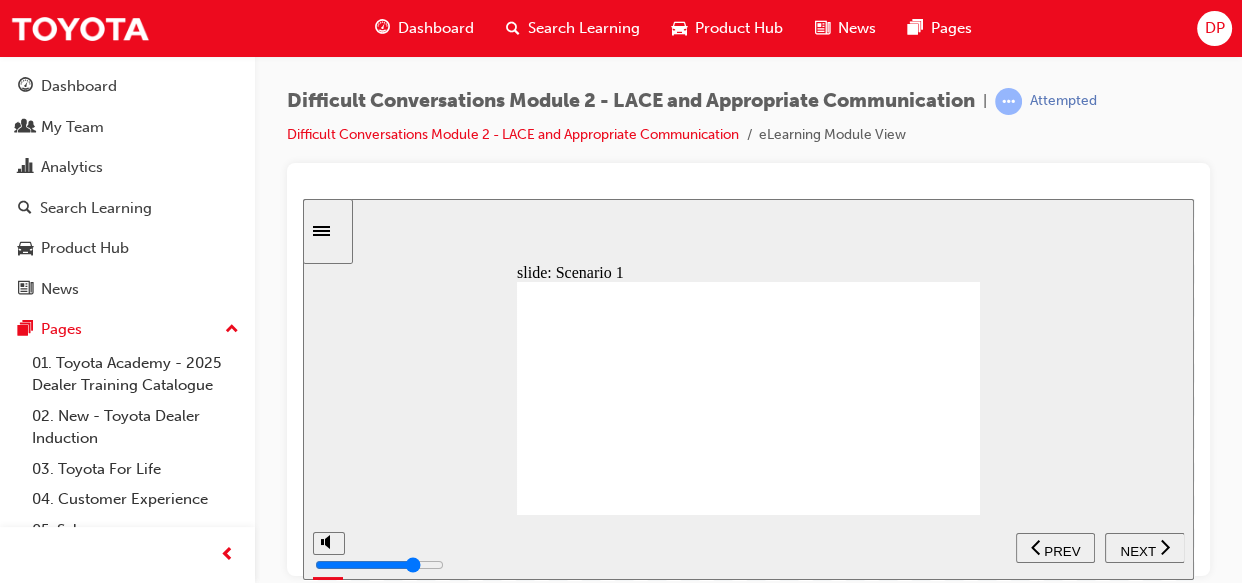 click 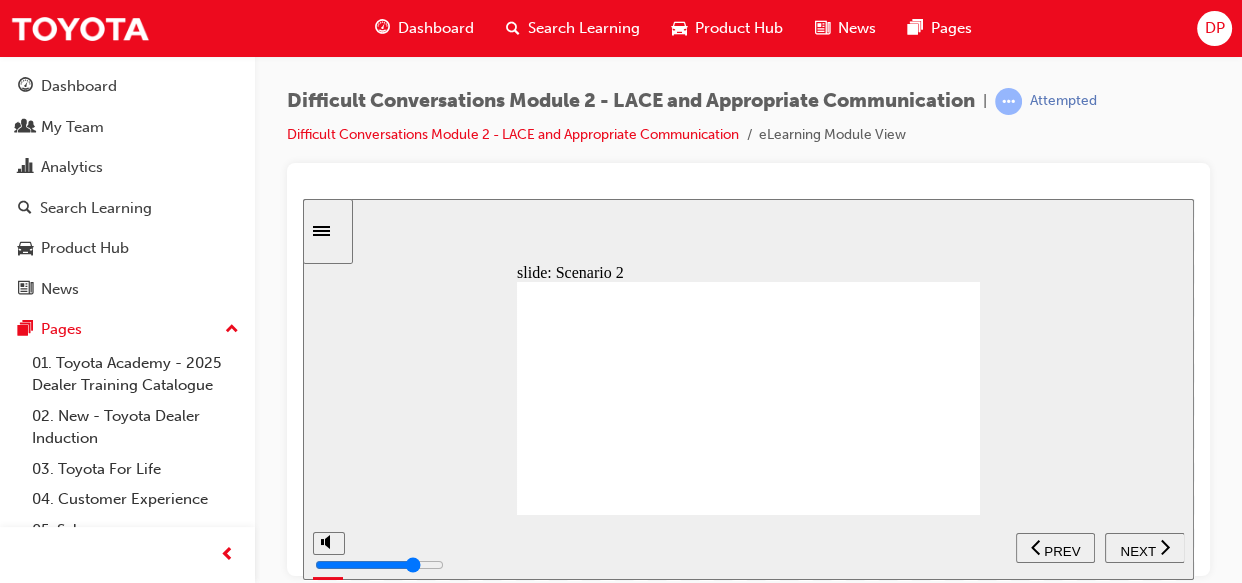 click on "NEXT" at bounding box center [1137, 550] 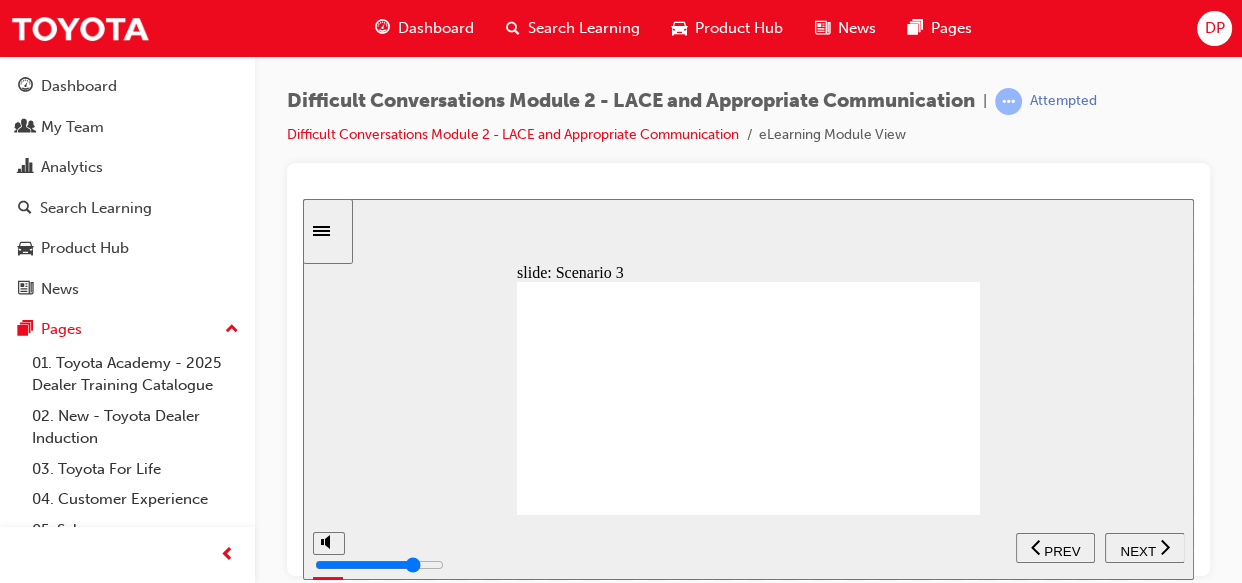 click on "NEXT" at bounding box center [1137, 550] 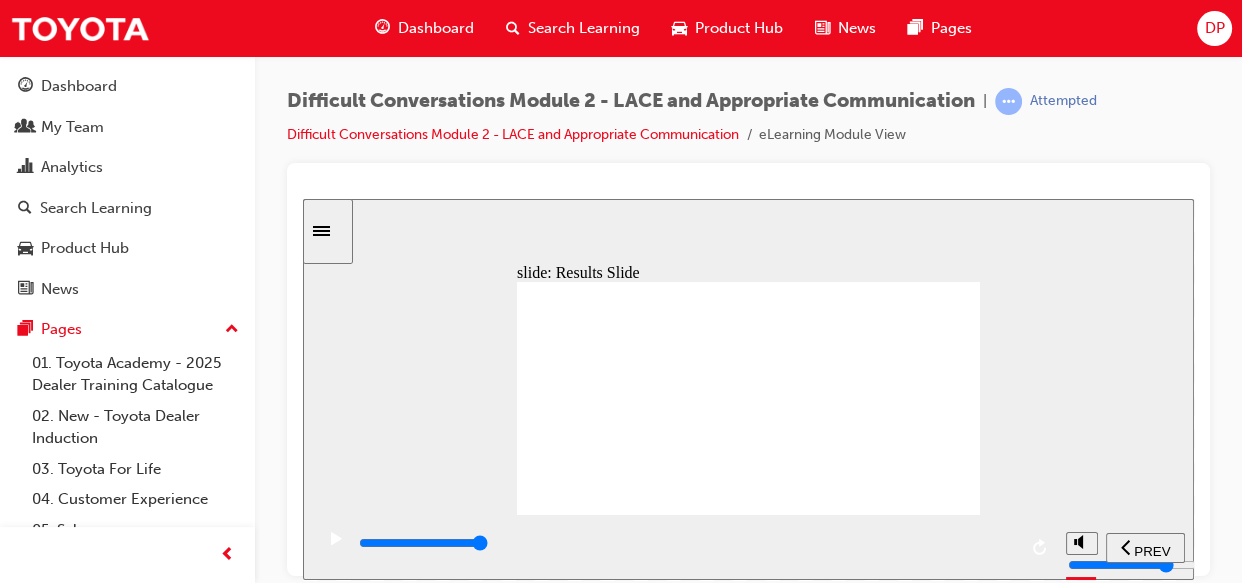 click 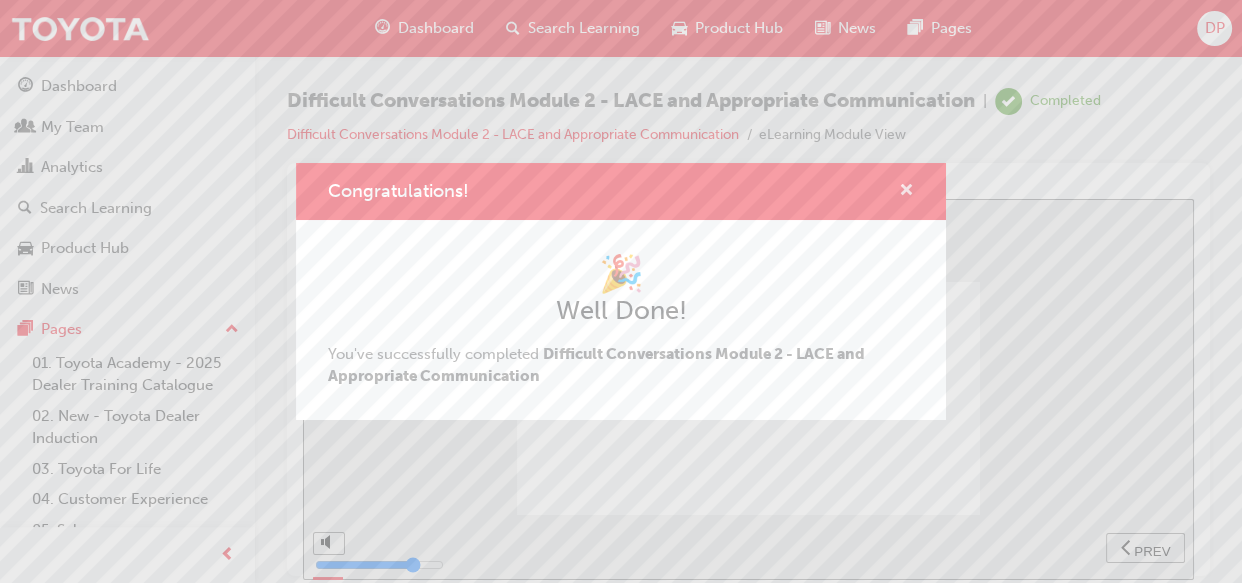 click at bounding box center [906, 192] 